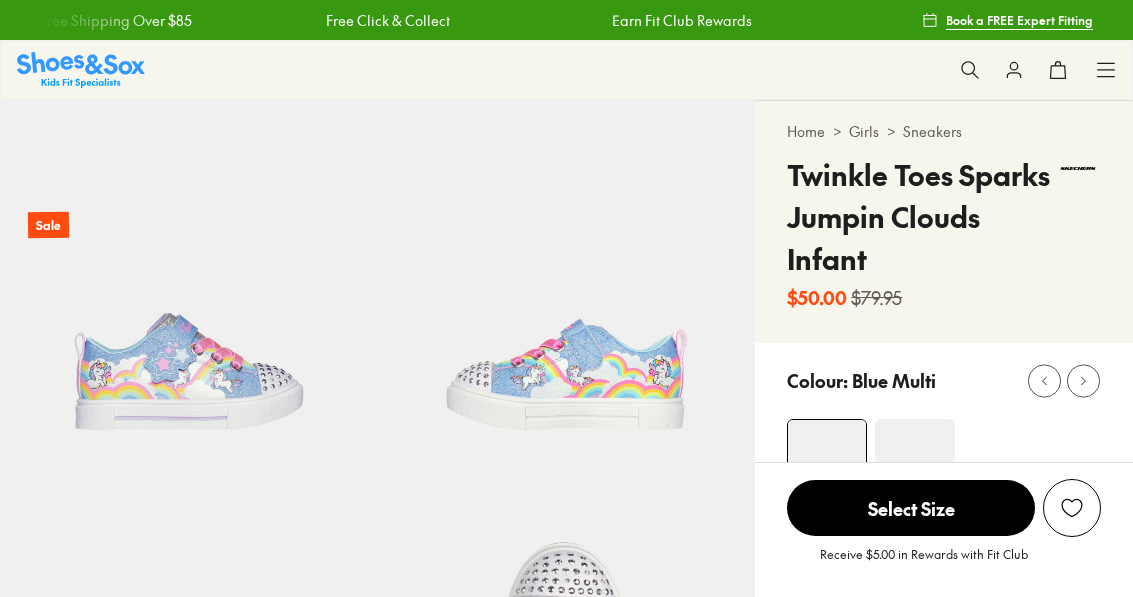 scroll, scrollTop: 0, scrollLeft: 0, axis: both 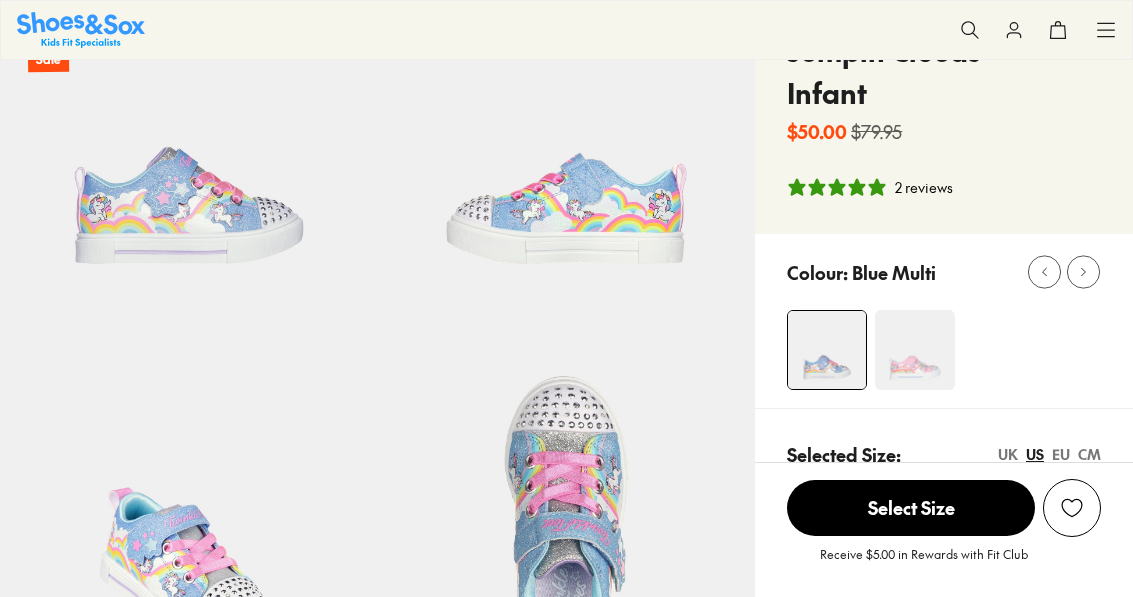 select on "*" 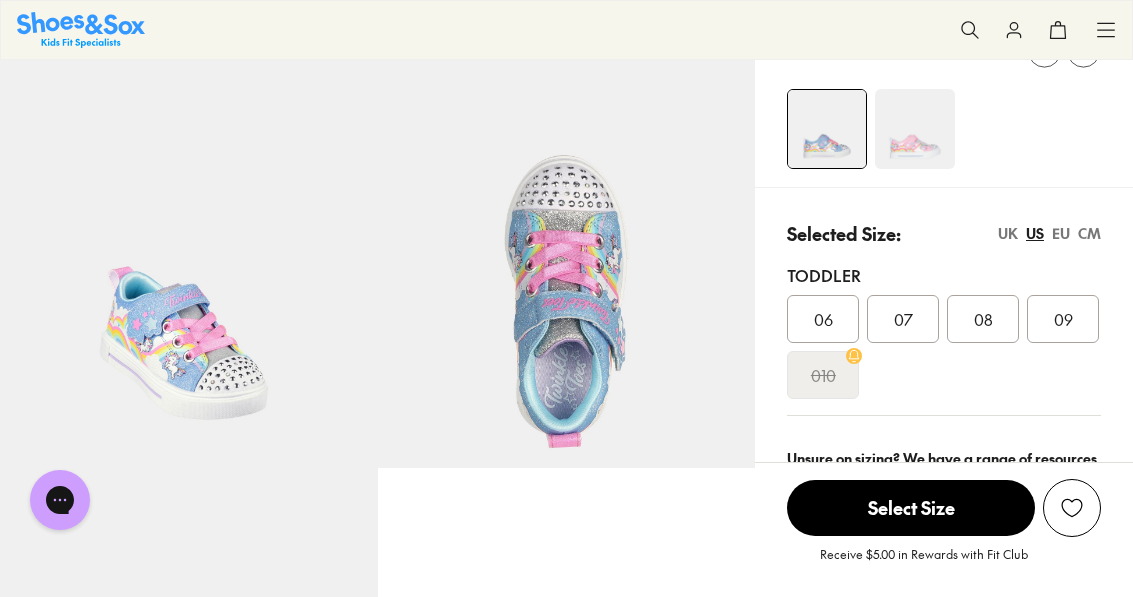 scroll, scrollTop: 0, scrollLeft: 0, axis: both 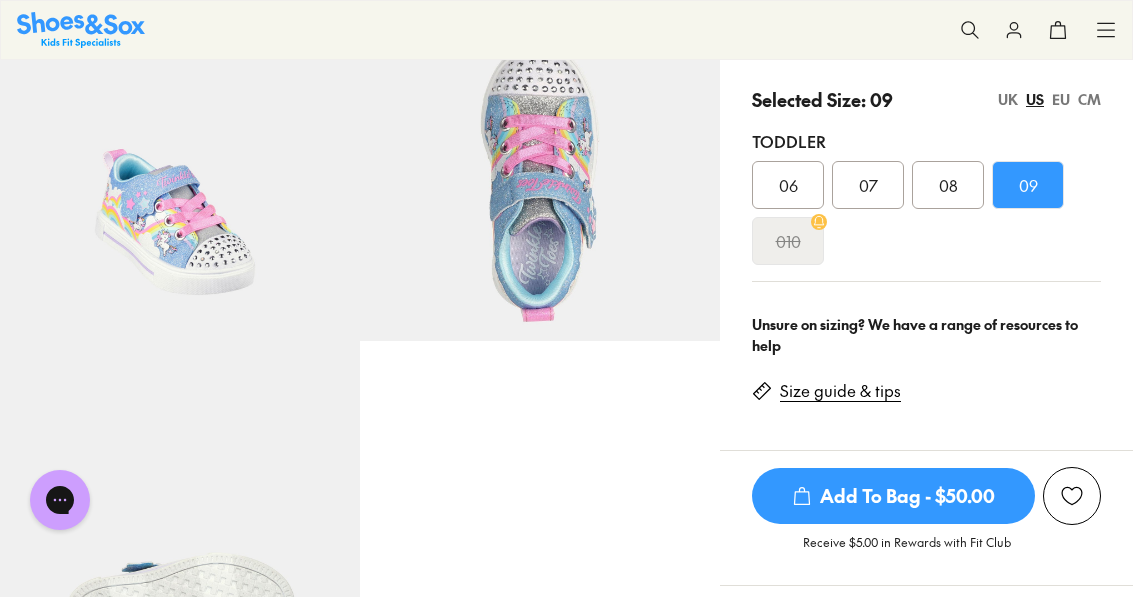 click 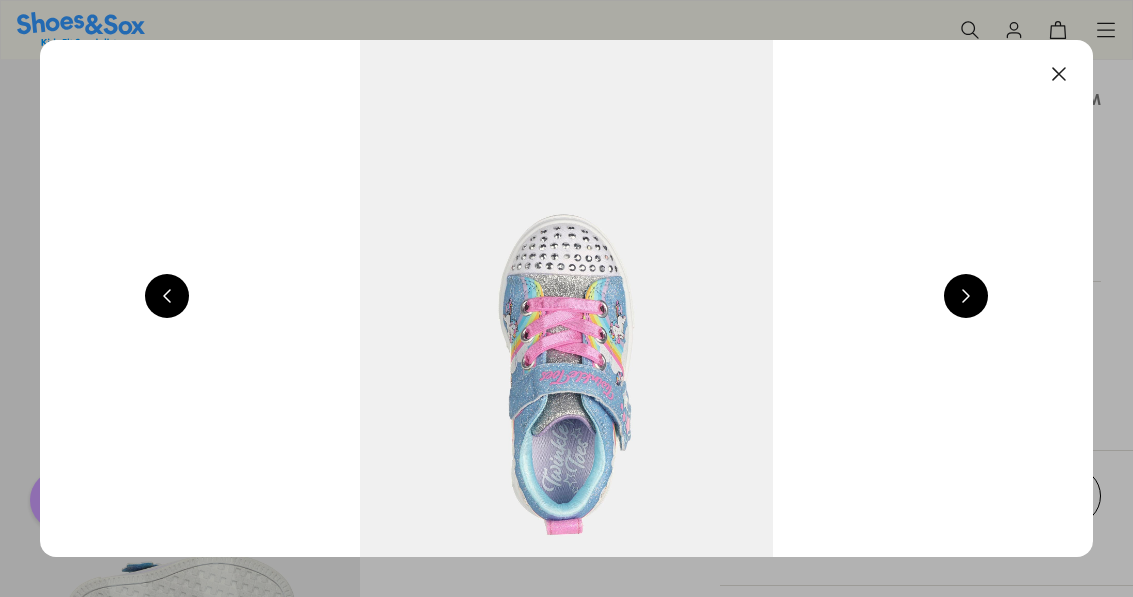click at bounding box center [966, 296] 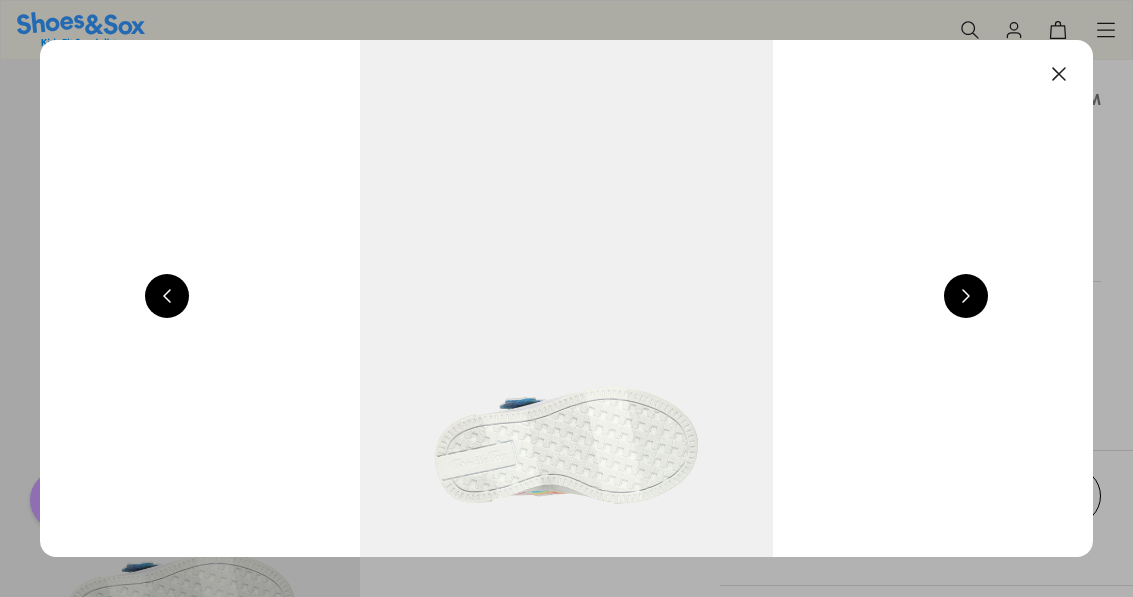 click at bounding box center (966, 296) 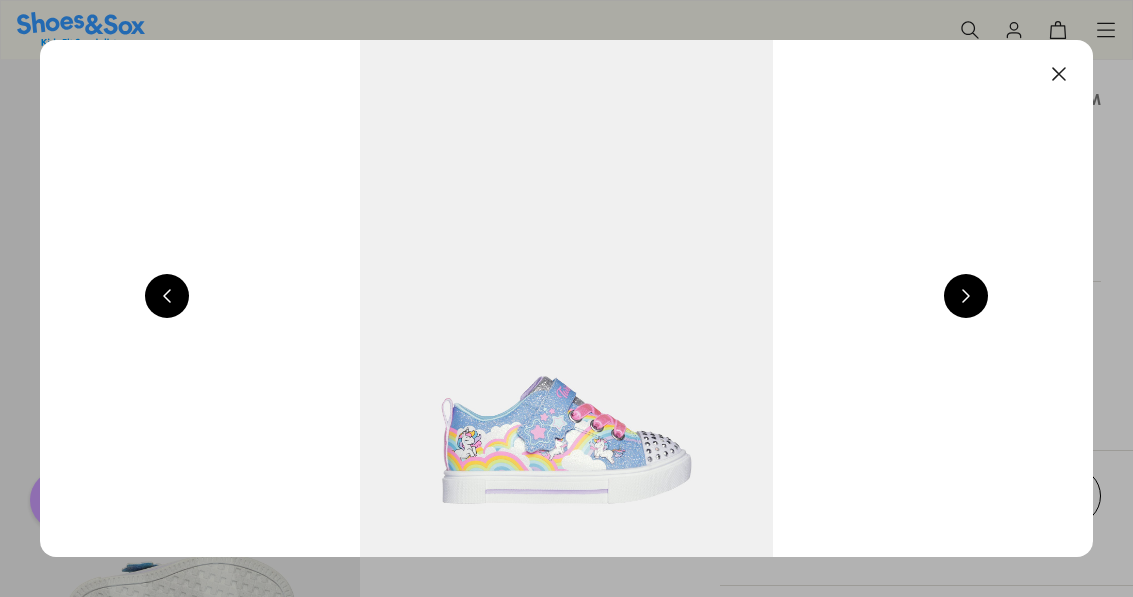 click at bounding box center (966, 296) 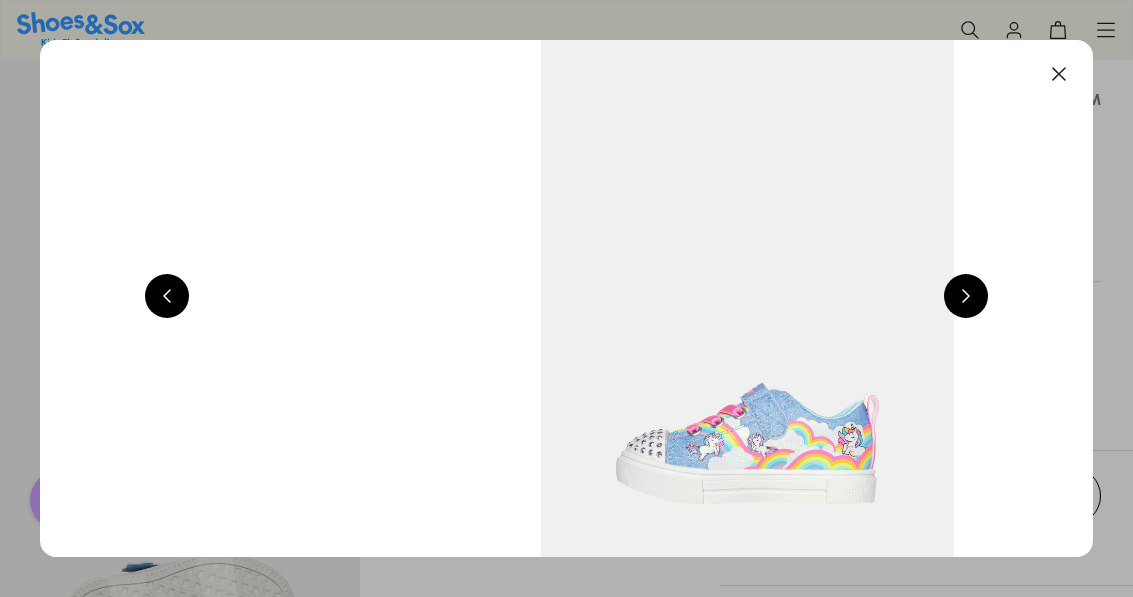 scroll, scrollTop: 0, scrollLeft: 2106, axis: horizontal 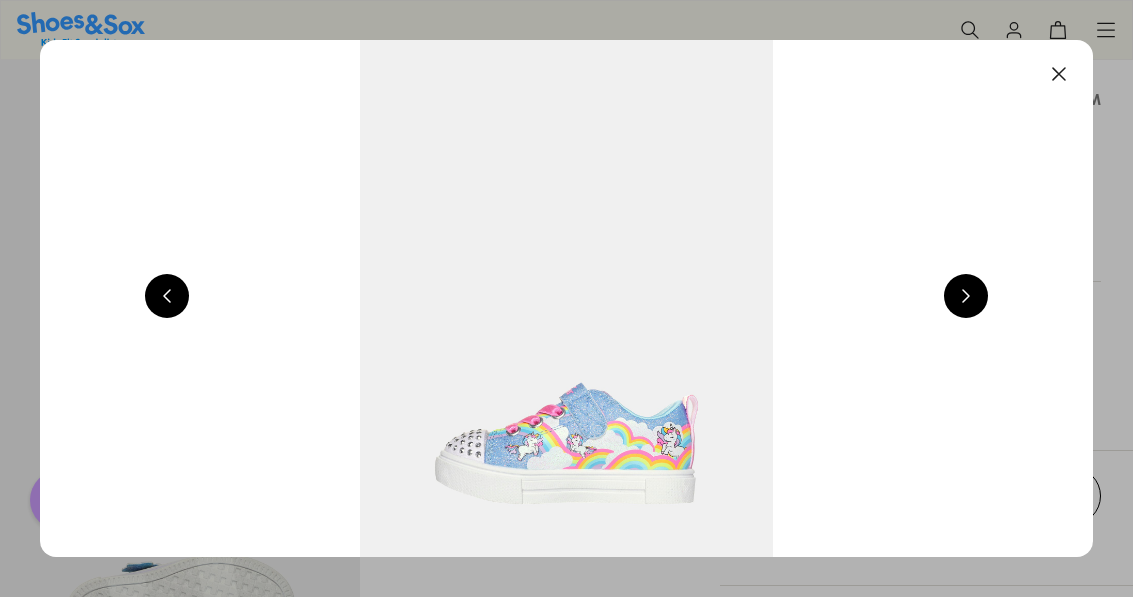 click at bounding box center [1059, 74] 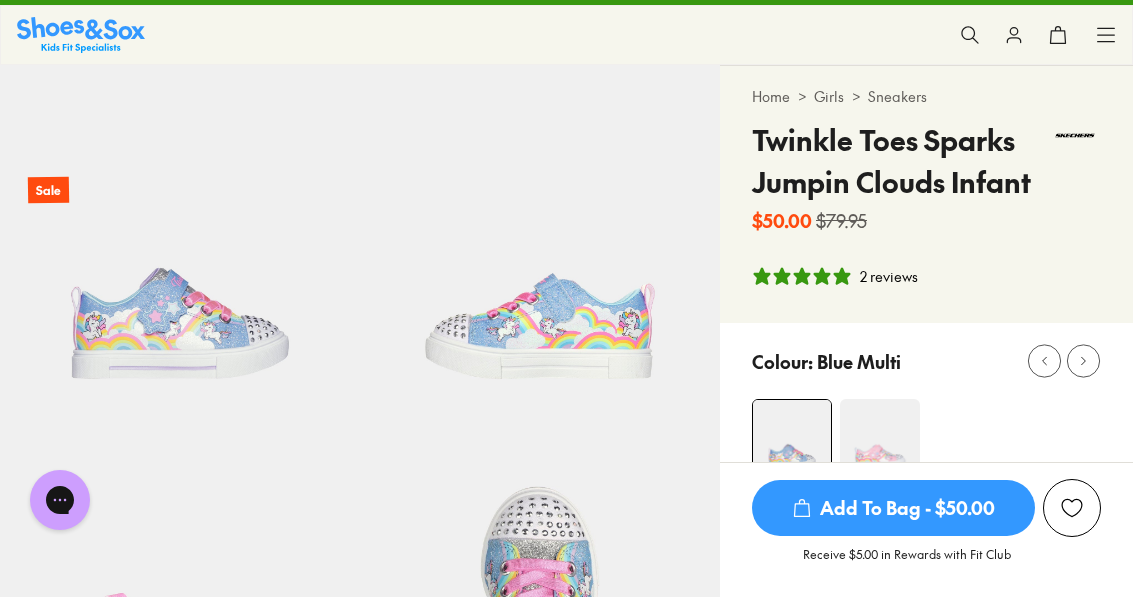 scroll, scrollTop: 0, scrollLeft: 0, axis: both 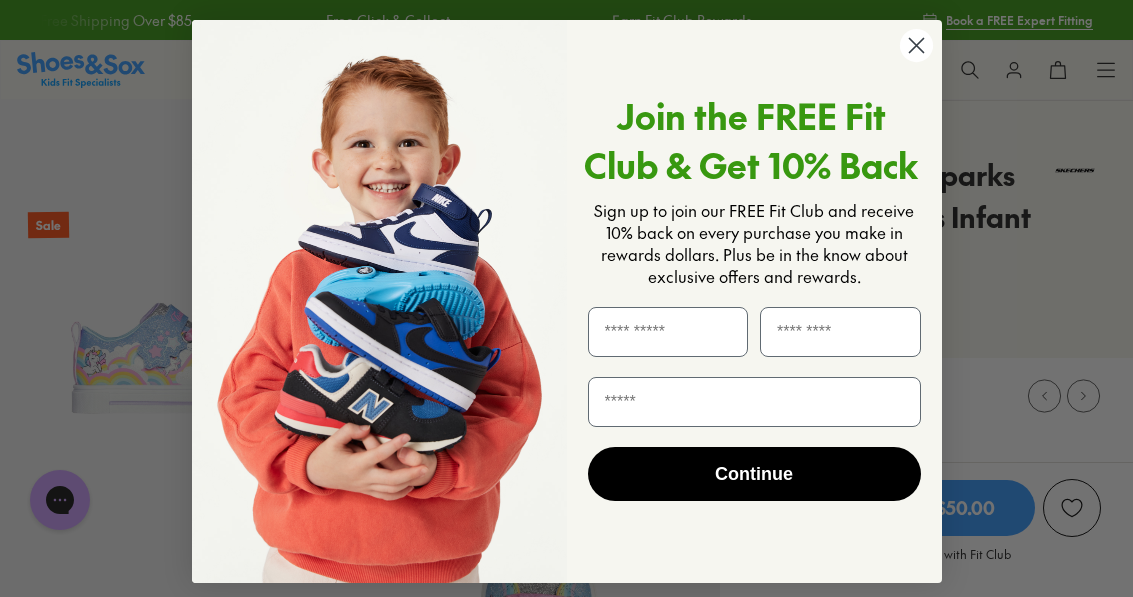 click on "Close dialog Join the FREE Fit Club & Get 10% Back Sign up to join our FREE Fit Club and receive 10% back on every purchase you make in rewards dollars. Plus be in the know about exclusive offers and rewards. Continue ******" at bounding box center (567, 298) 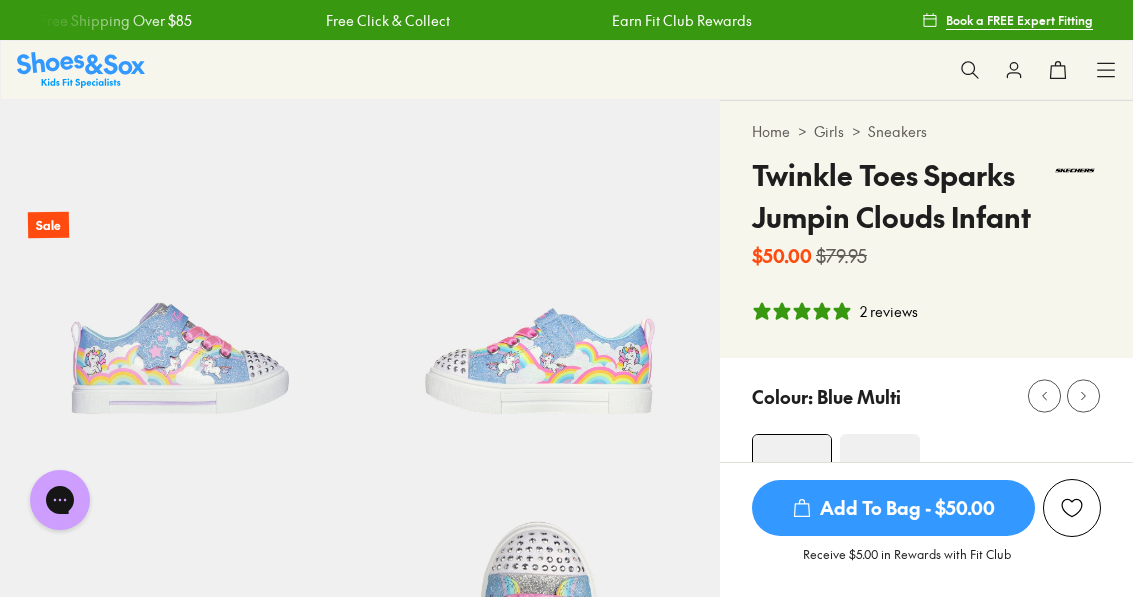 click 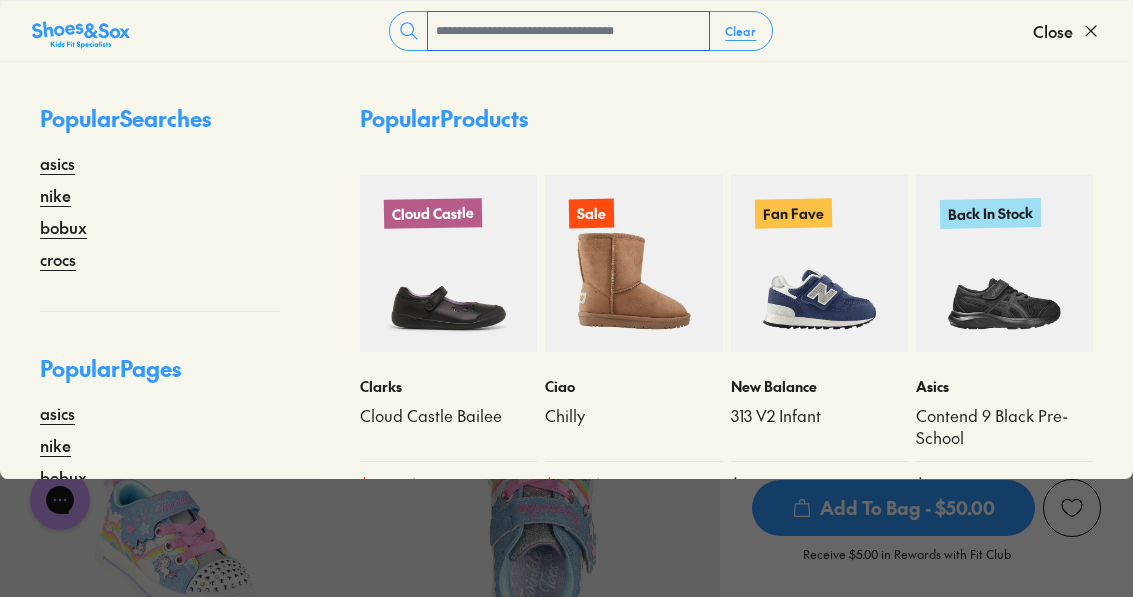 scroll, scrollTop: 126, scrollLeft: 0, axis: vertical 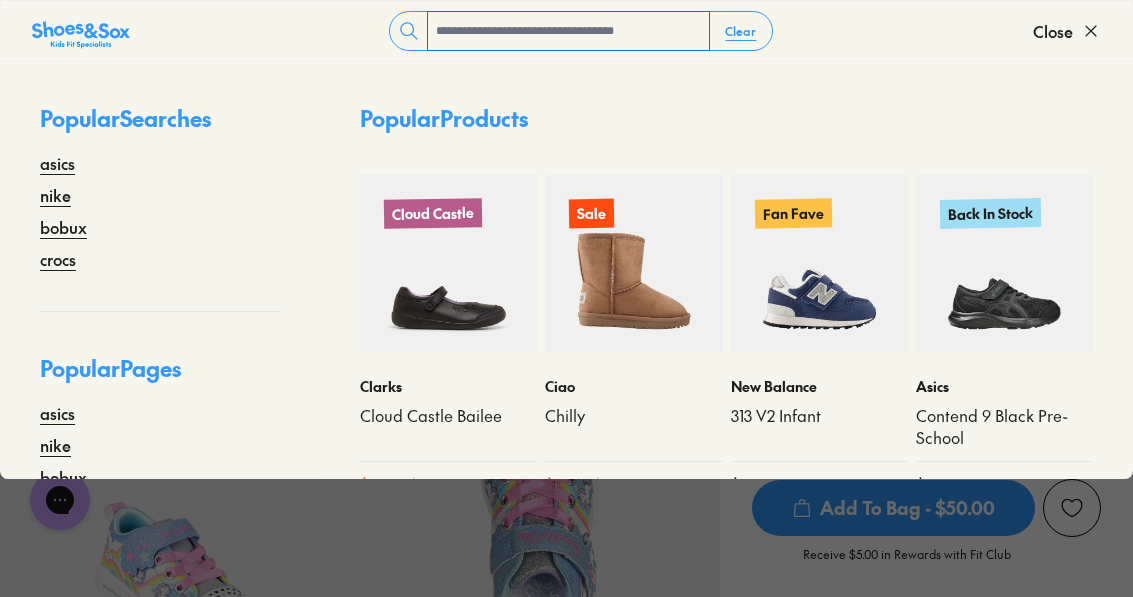 click at bounding box center [568, 31] 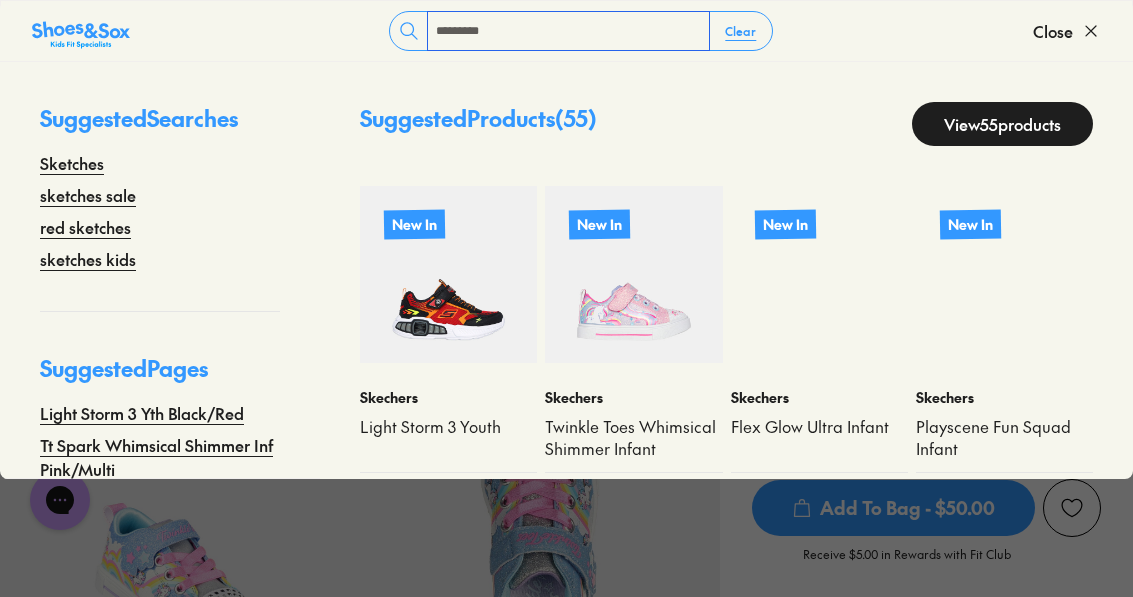 type on "********" 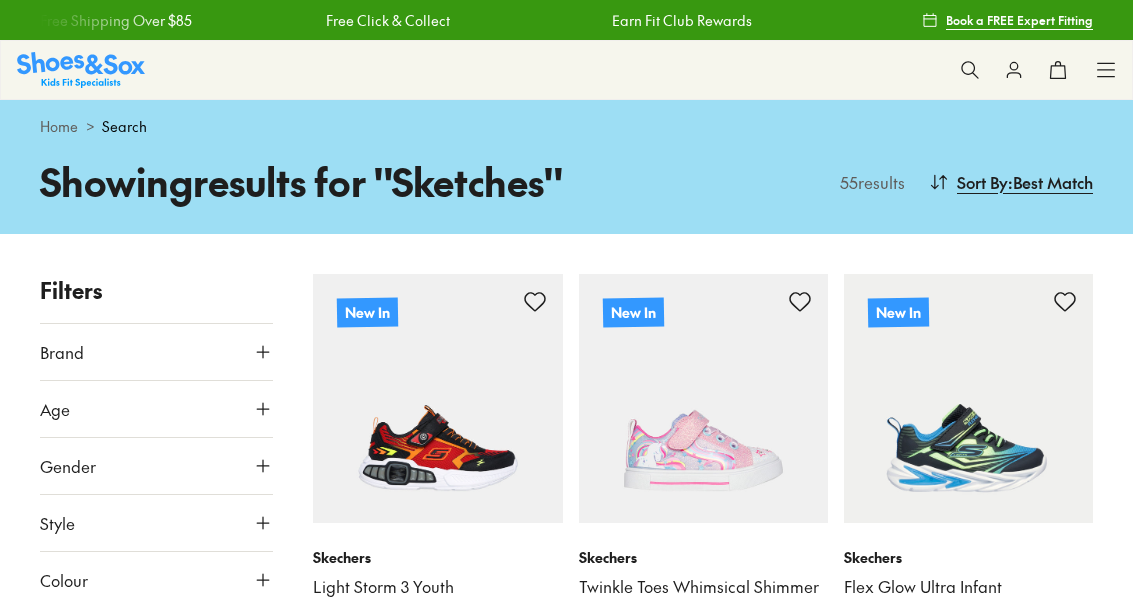 scroll, scrollTop: 0, scrollLeft: 0, axis: both 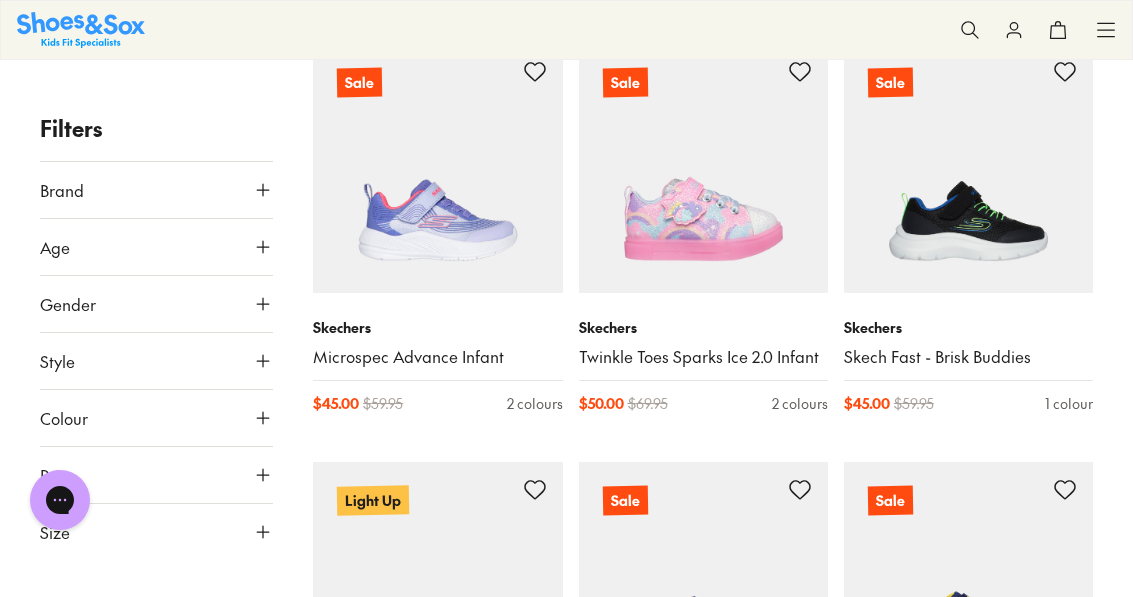 click on "Skechers" at bounding box center (703, 327) 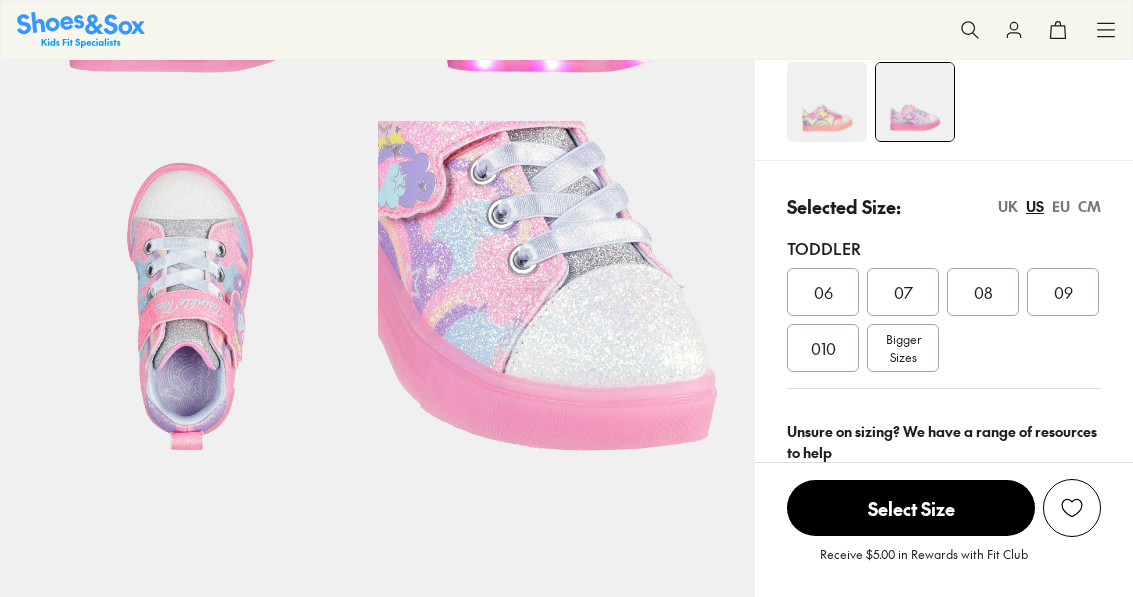 scroll, scrollTop: 0, scrollLeft: 0, axis: both 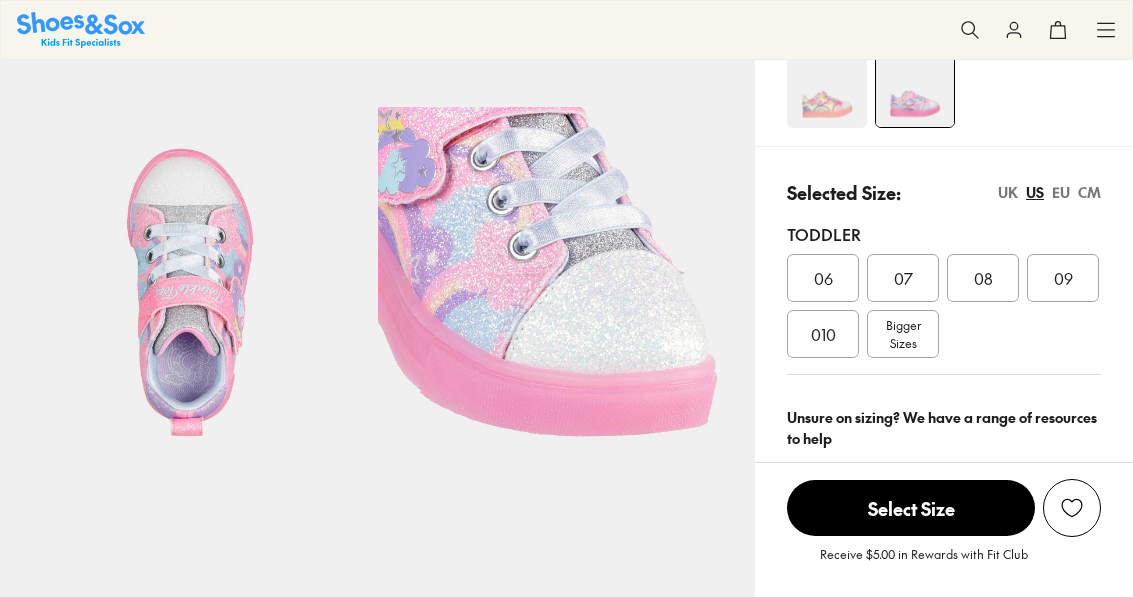 select on "*" 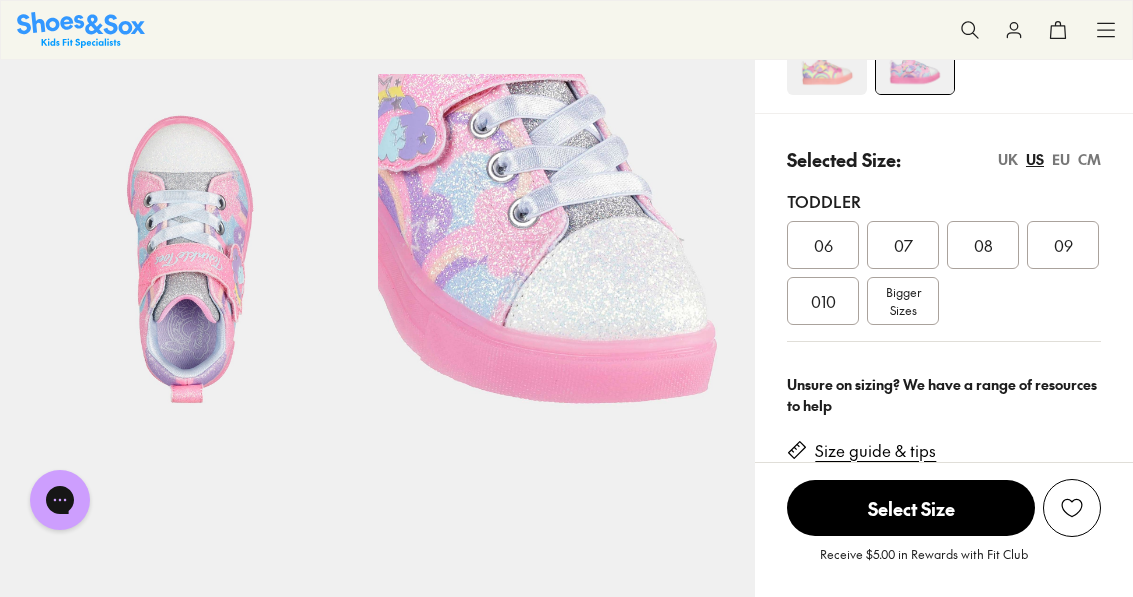 scroll, scrollTop: 0, scrollLeft: 0, axis: both 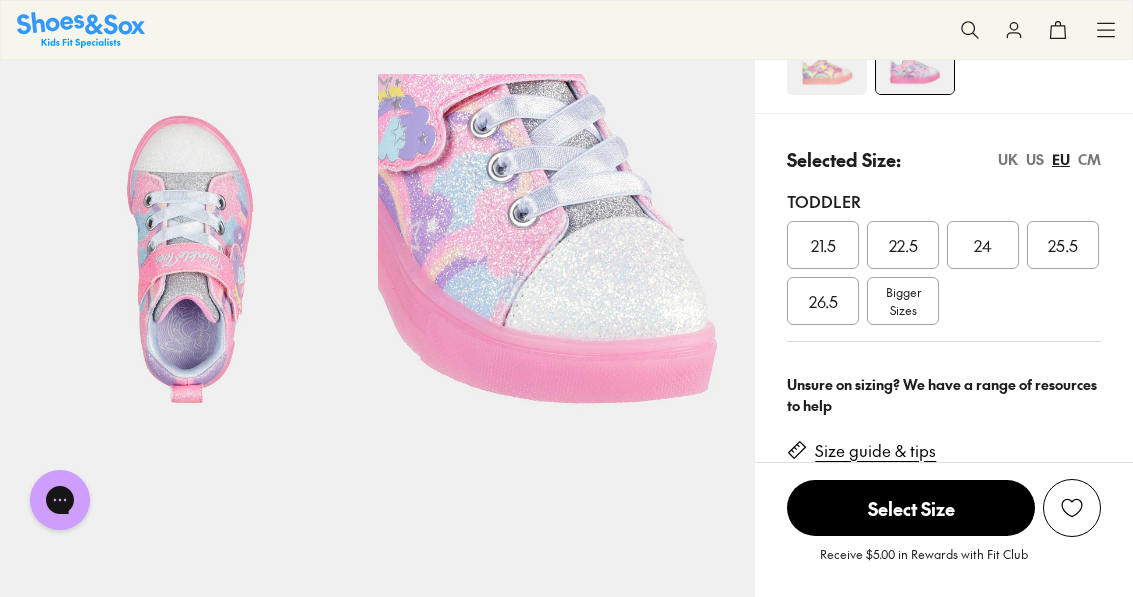 click on "UK" at bounding box center (1008, 159) 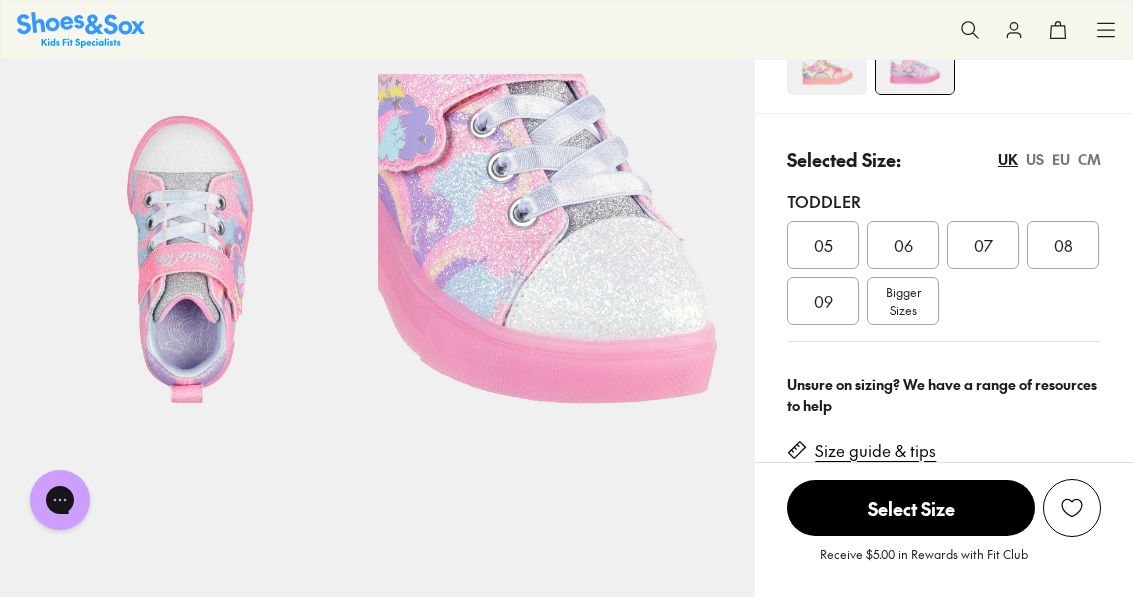 click on "US" at bounding box center [1035, 159] 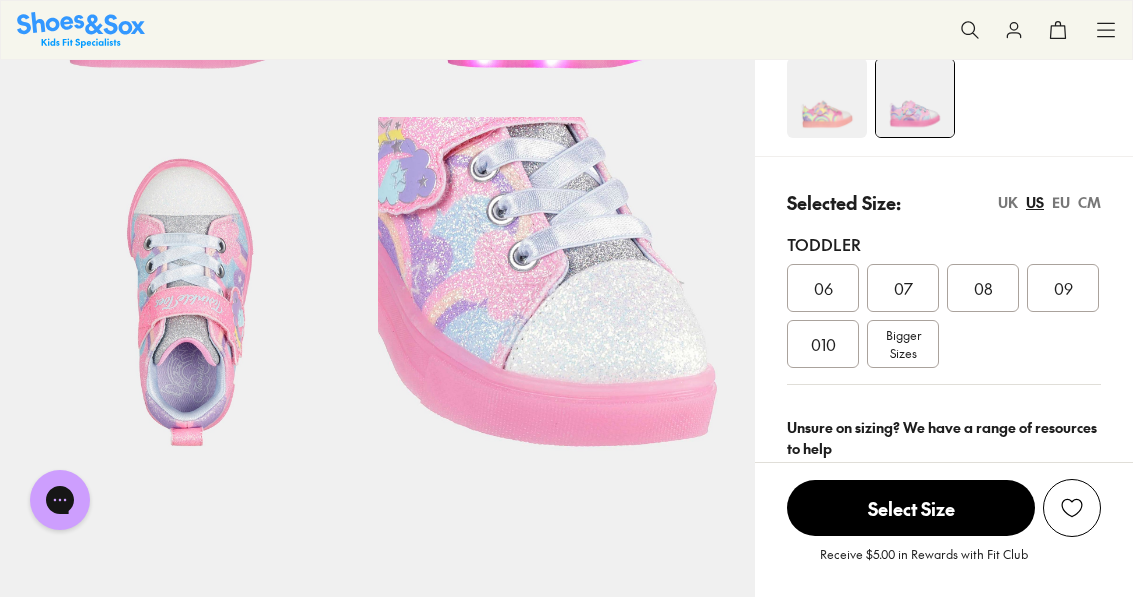 scroll, scrollTop: 363, scrollLeft: 0, axis: vertical 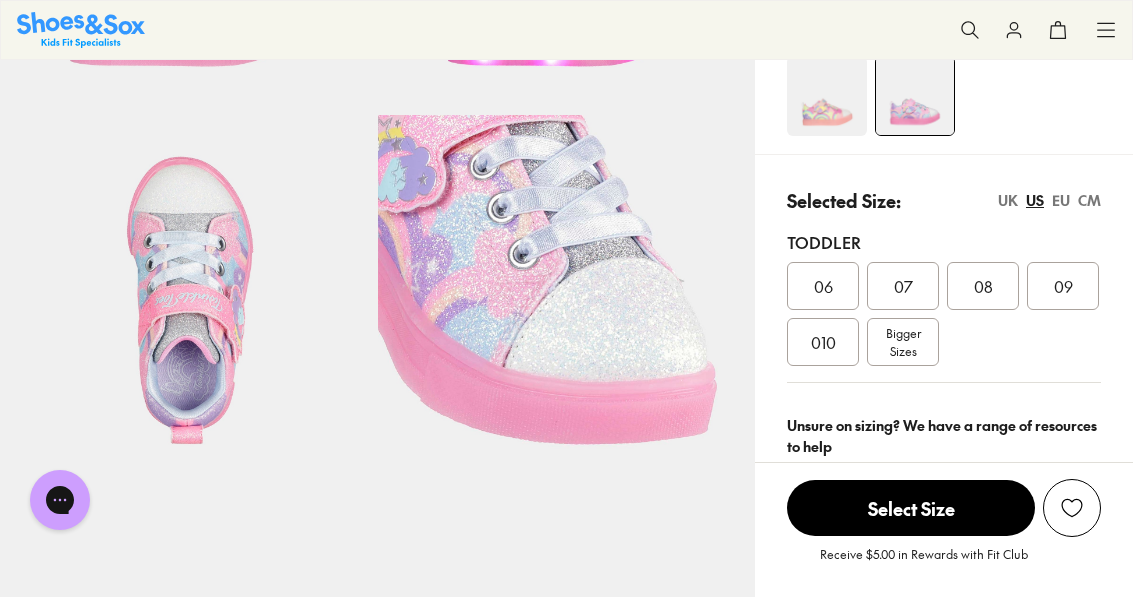 click at bounding box center [827, 96] 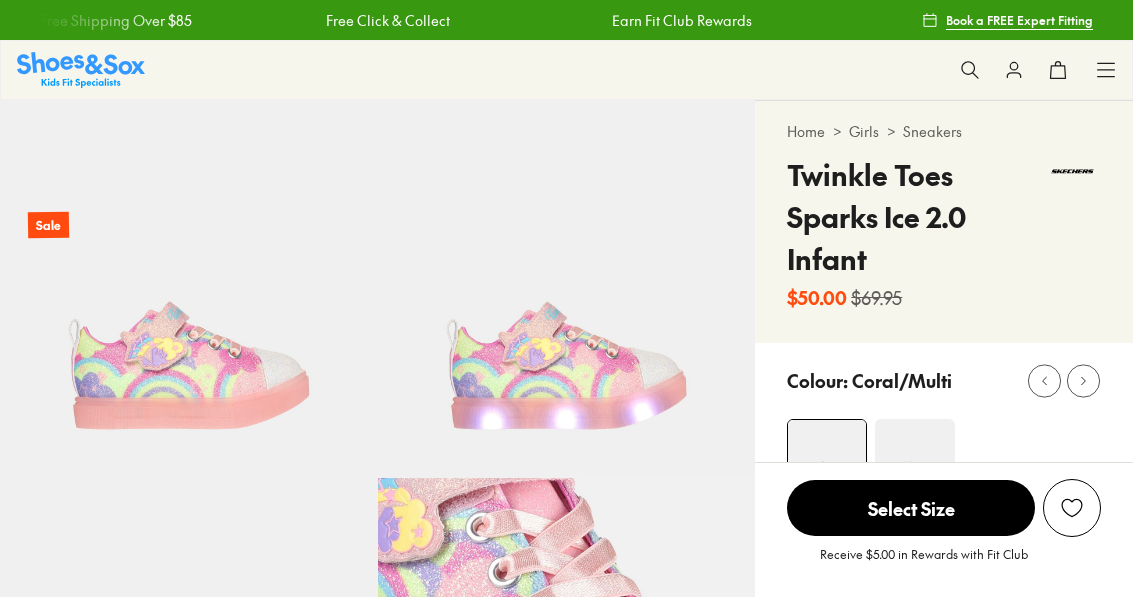 scroll, scrollTop: 0, scrollLeft: 0, axis: both 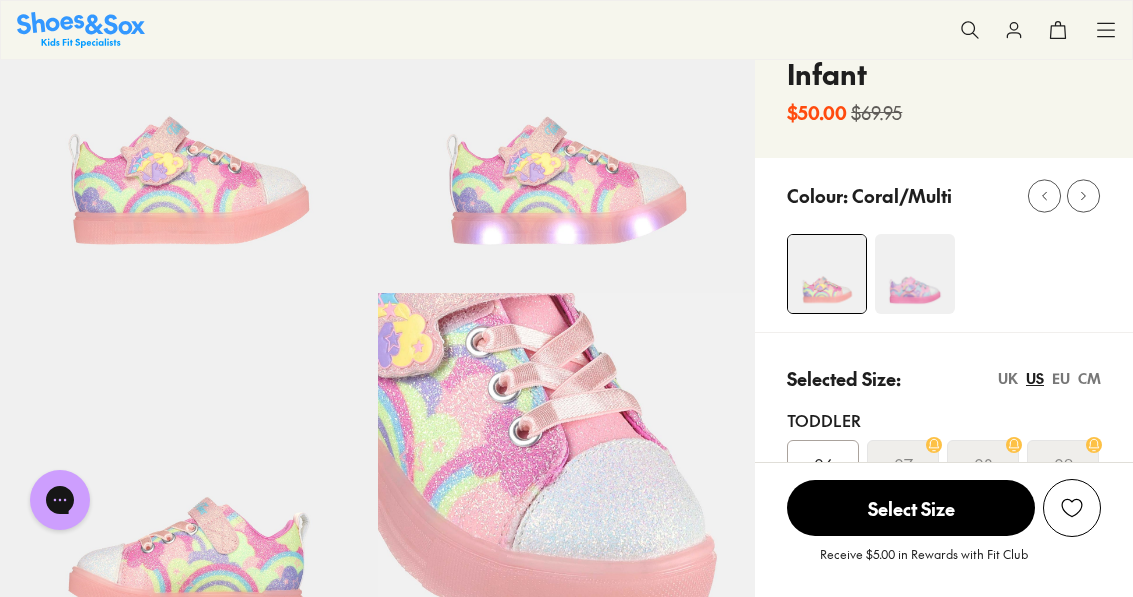 click at bounding box center (915, 274) 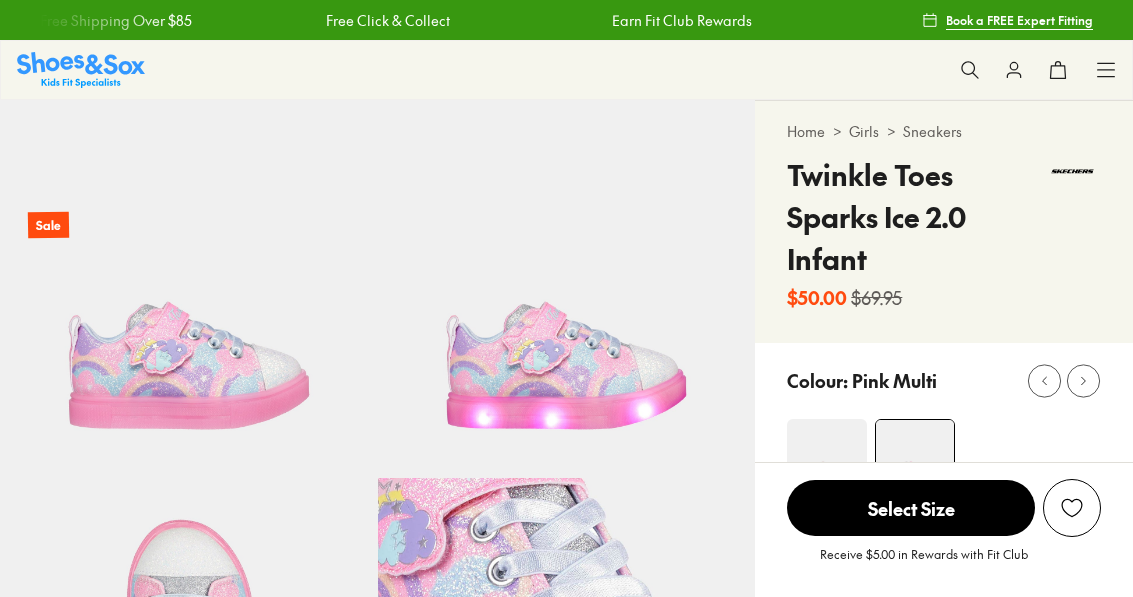 scroll, scrollTop: 0, scrollLeft: 0, axis: both 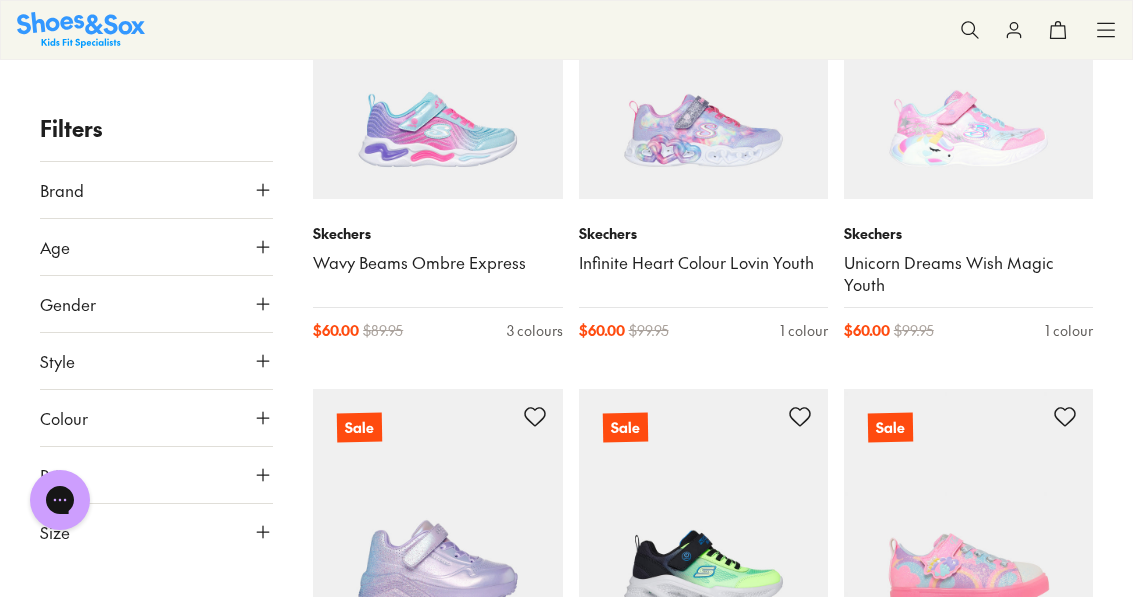 click on "Unicorn Dreams Wish Magic Youth" at bounding box center (968, 274) 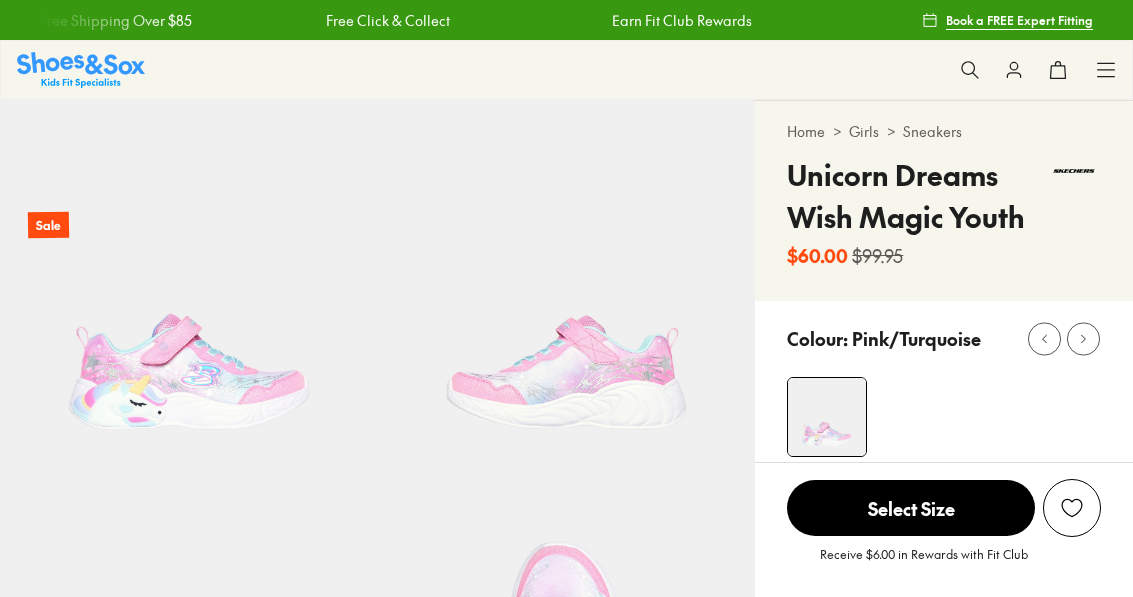 scroll, scrollTop: 0, scrollLeft: 0, axis: both 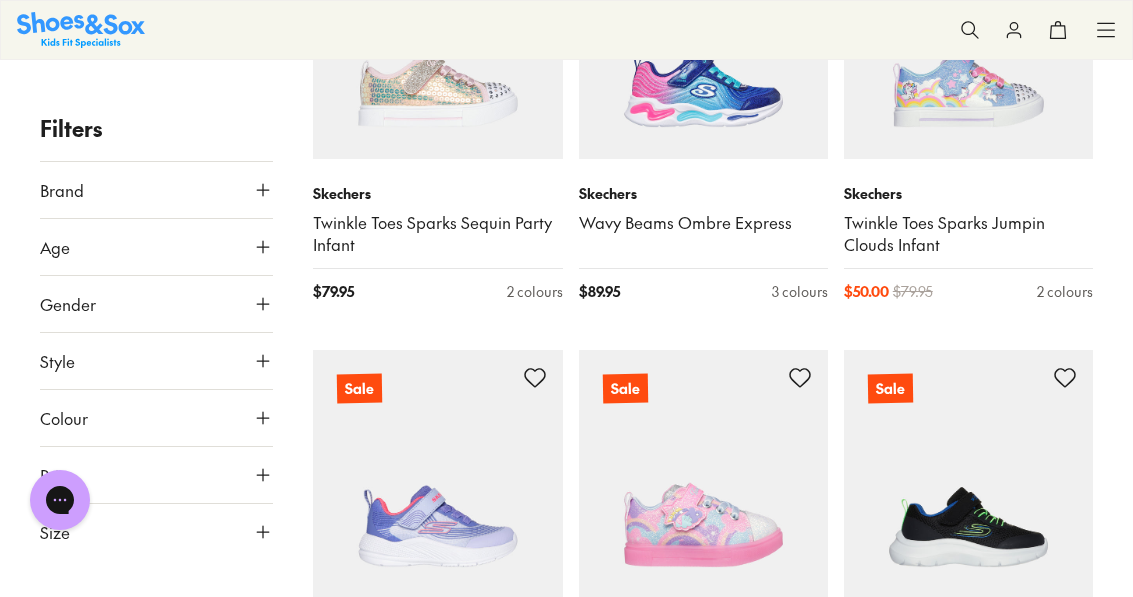 click on "Twinkle Toes Sparks Jumpin Clouds Infant" at bounding box center (968, 234) 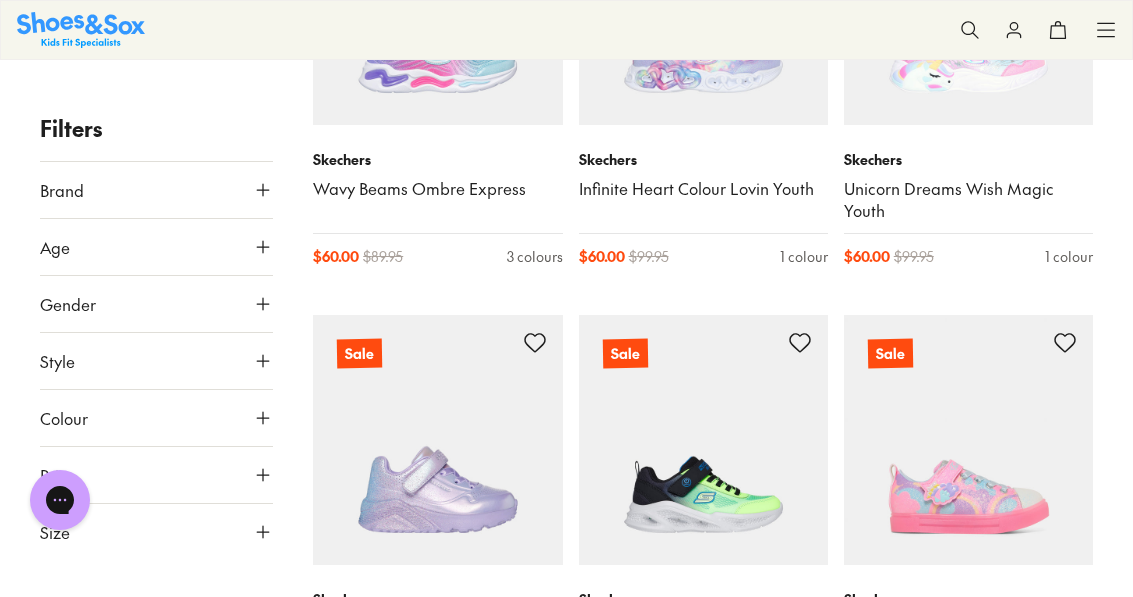 scroll, scrollTop: 4691, scrollLeft: 0, axis: vertical 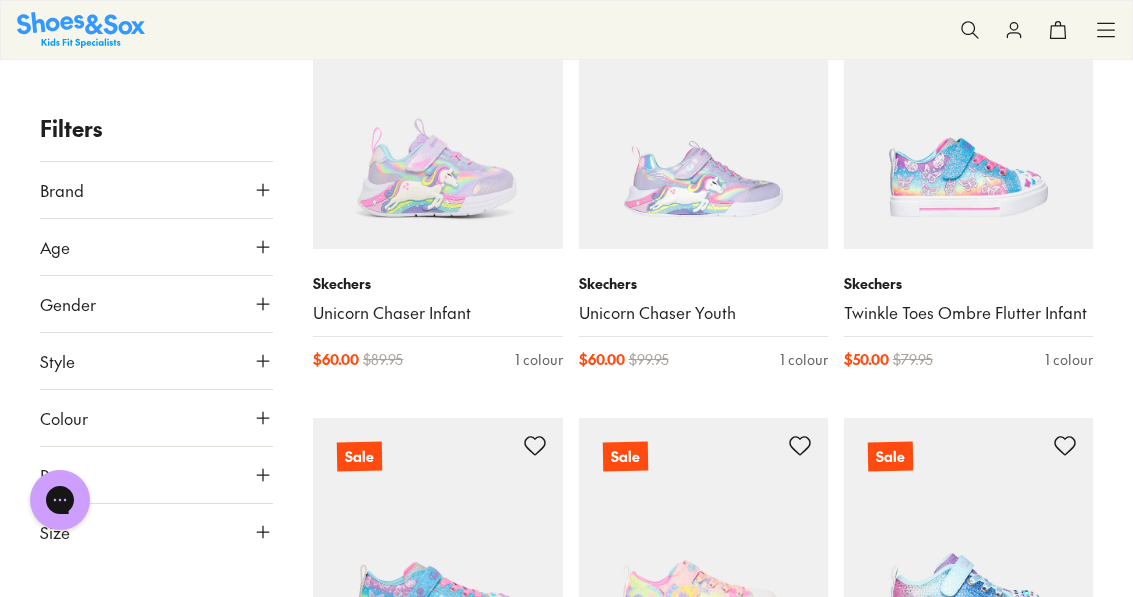 click on "Skechers" at bounding box center [968, 283] 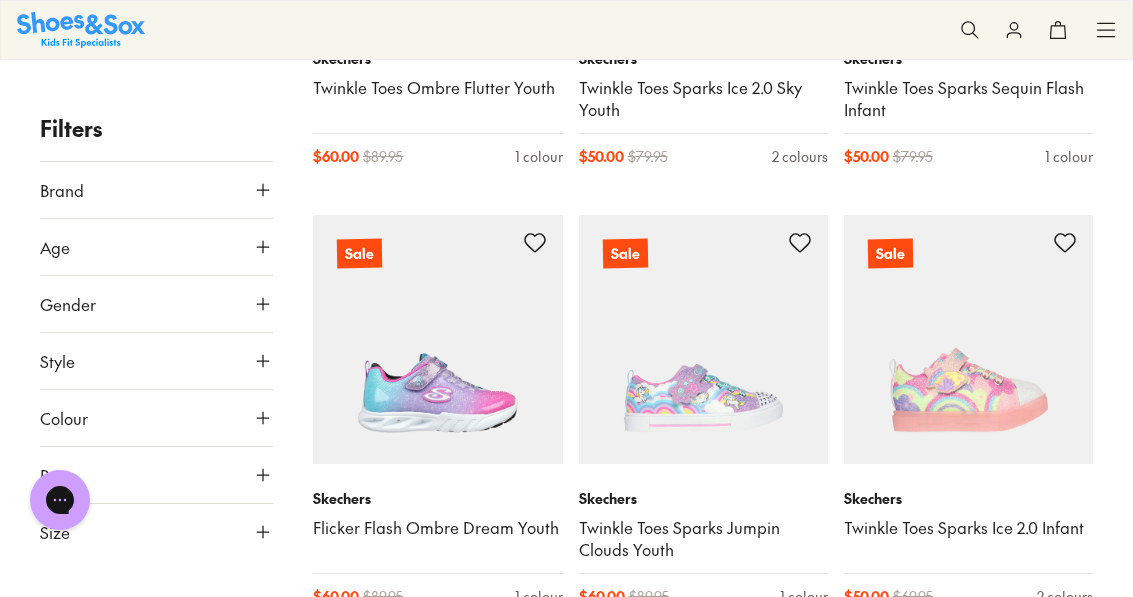 scroll, scrollTop: 7360, scrollLeft: 0, axis: vertical 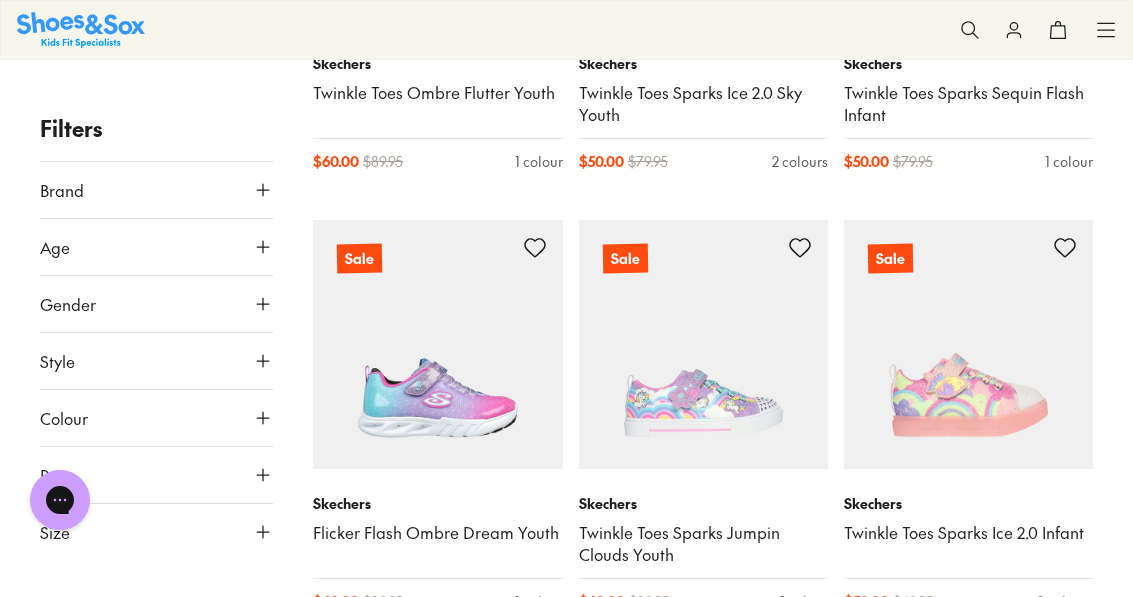 click on "Flicker Flash Ombre Dream Youth" at bounding box center [437, 533] 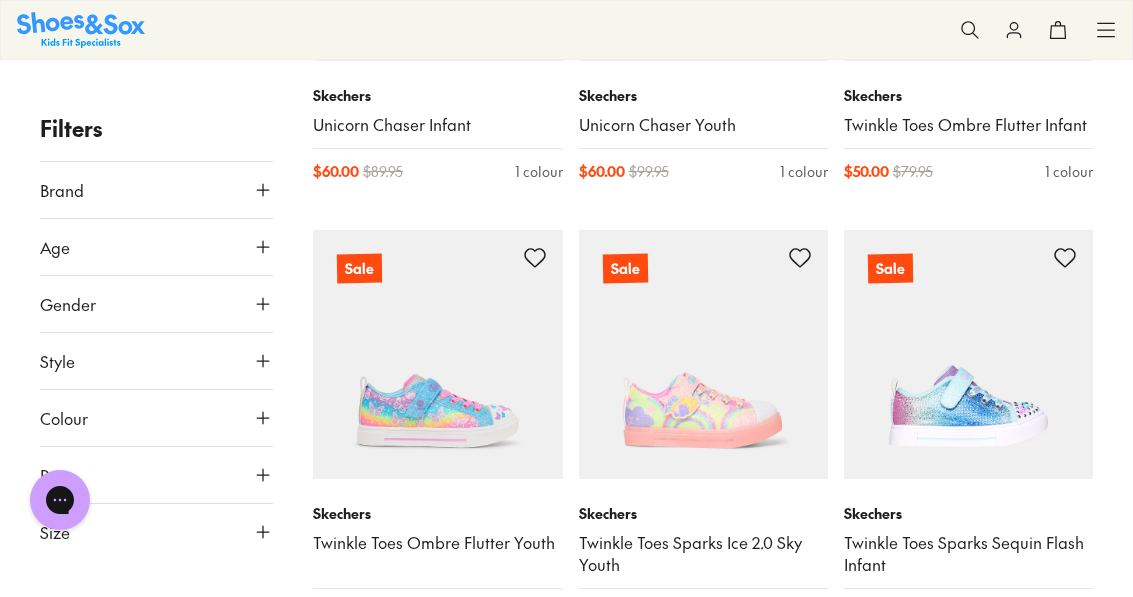 scroll, scrollTop: 6884, scrollLeft: 0, axis: vertical 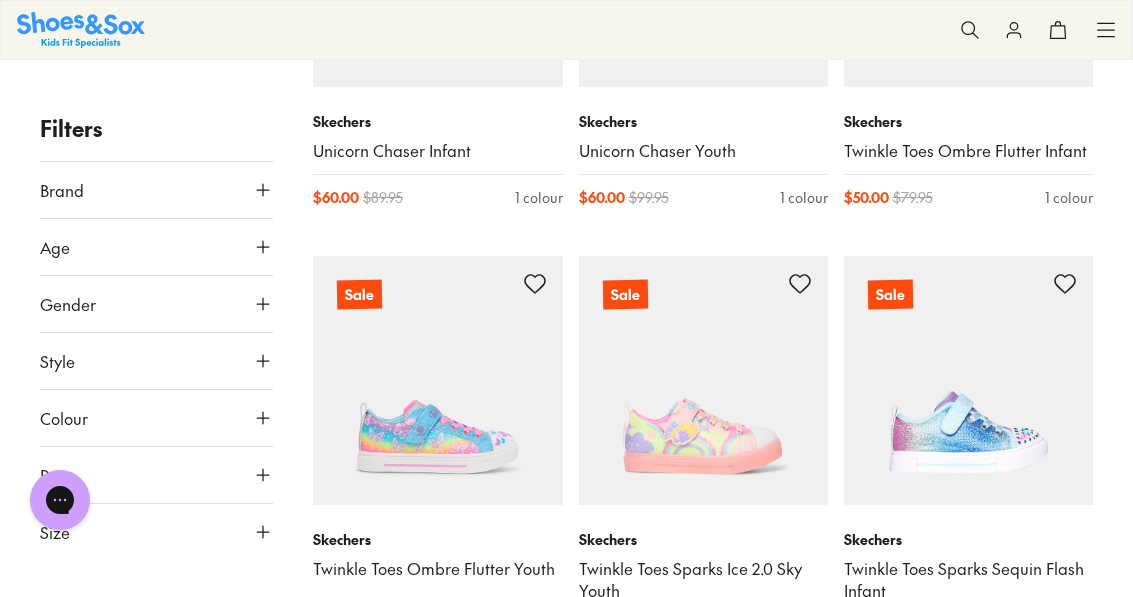 click 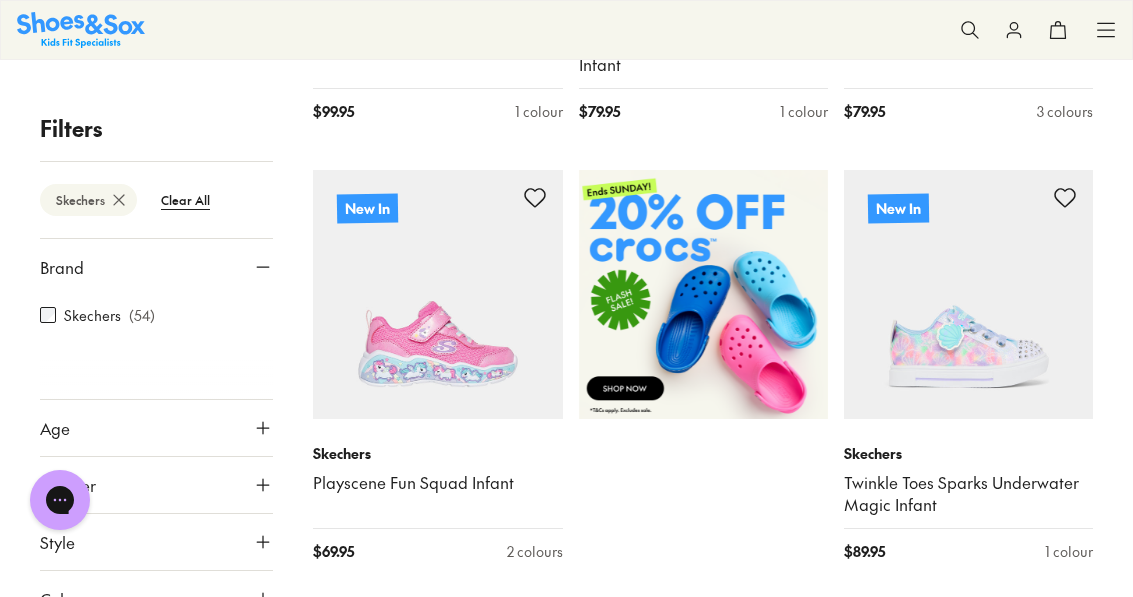 scroll, scrollTop: 545, scrollLeft: 0, axis: vertical 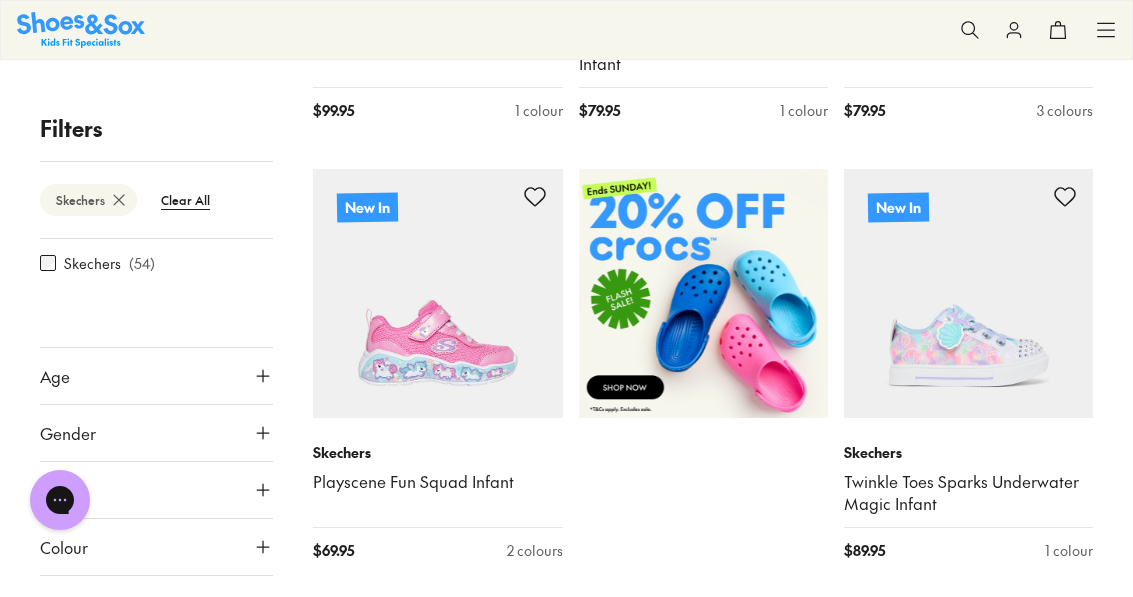 click on "Gender" at bounding box center (156, 433) 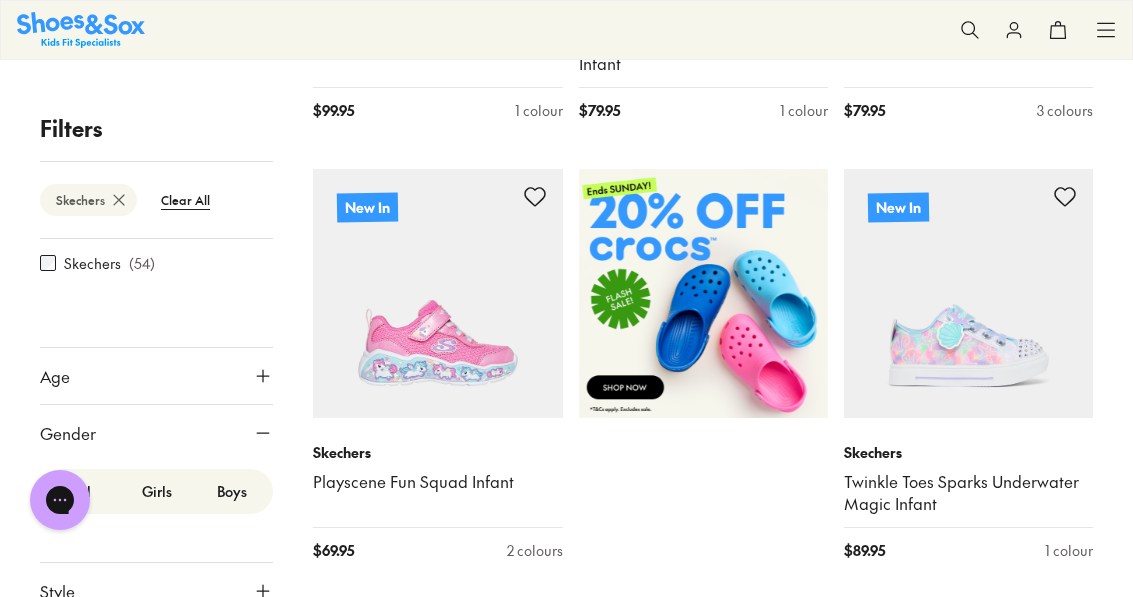 click on "Girls" at bounding box center [156, 491] 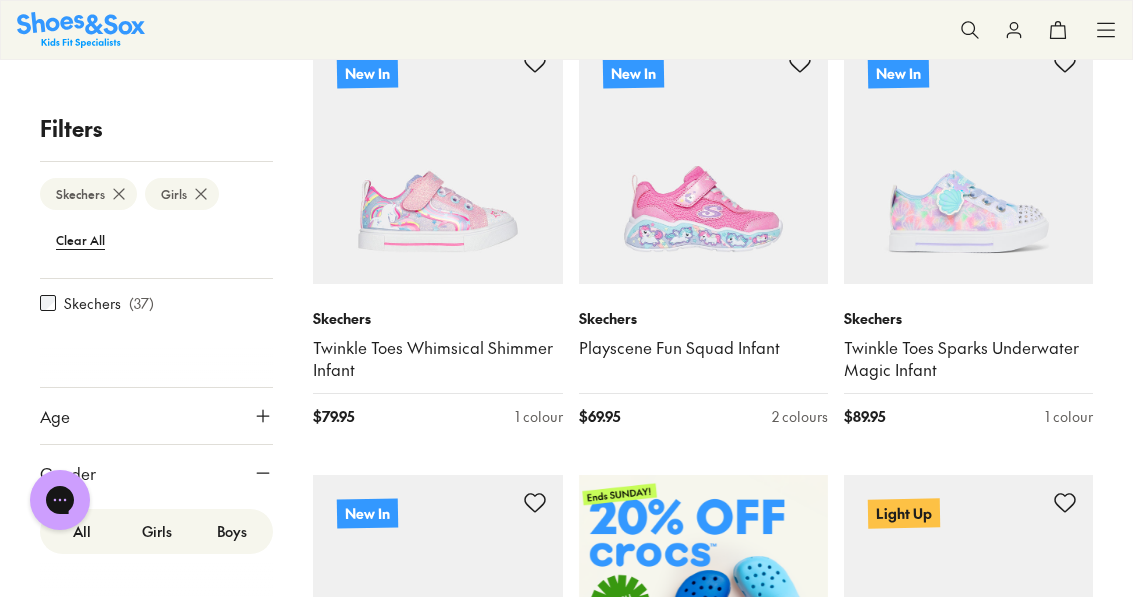 scroll, scrollTop: 263, scrollLeft: 0, axis: vertical 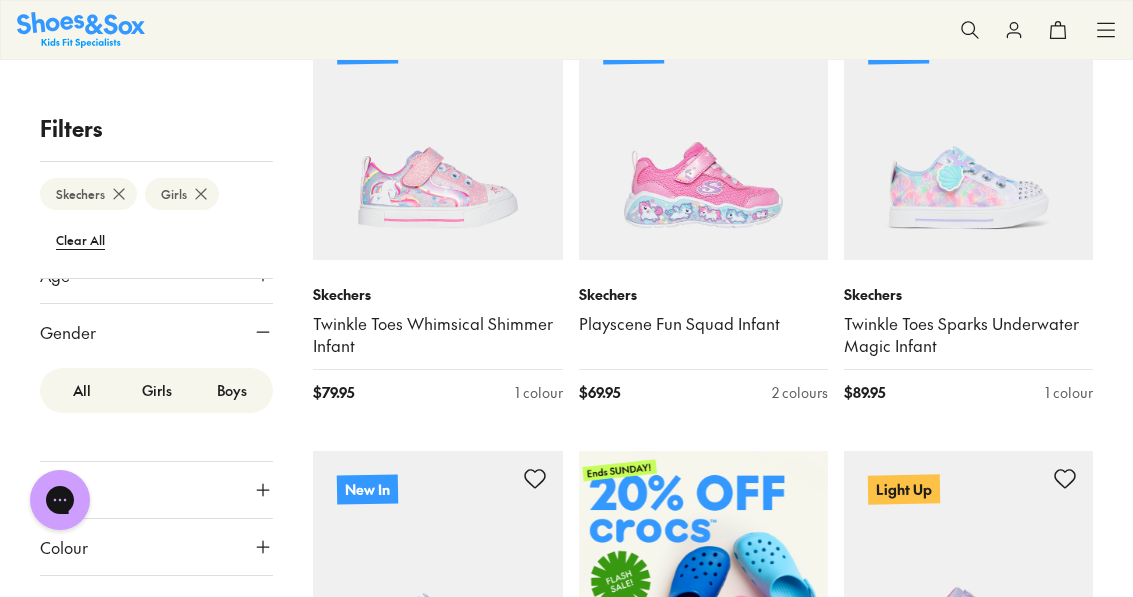 click 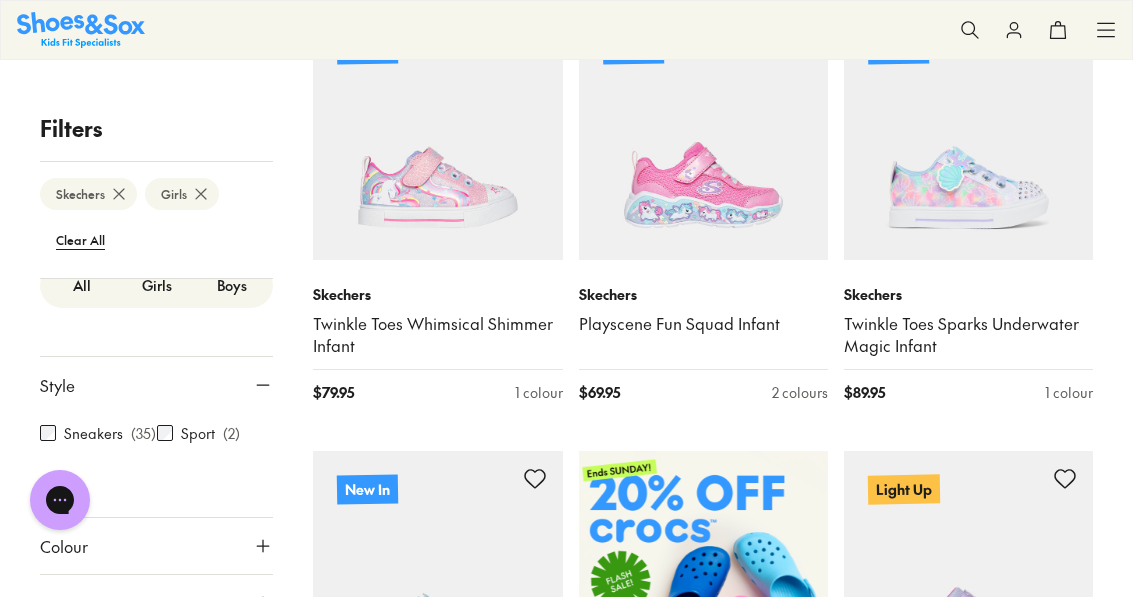 scroll, scrollTop: 297, scrollLeft: 0, axis: vertical 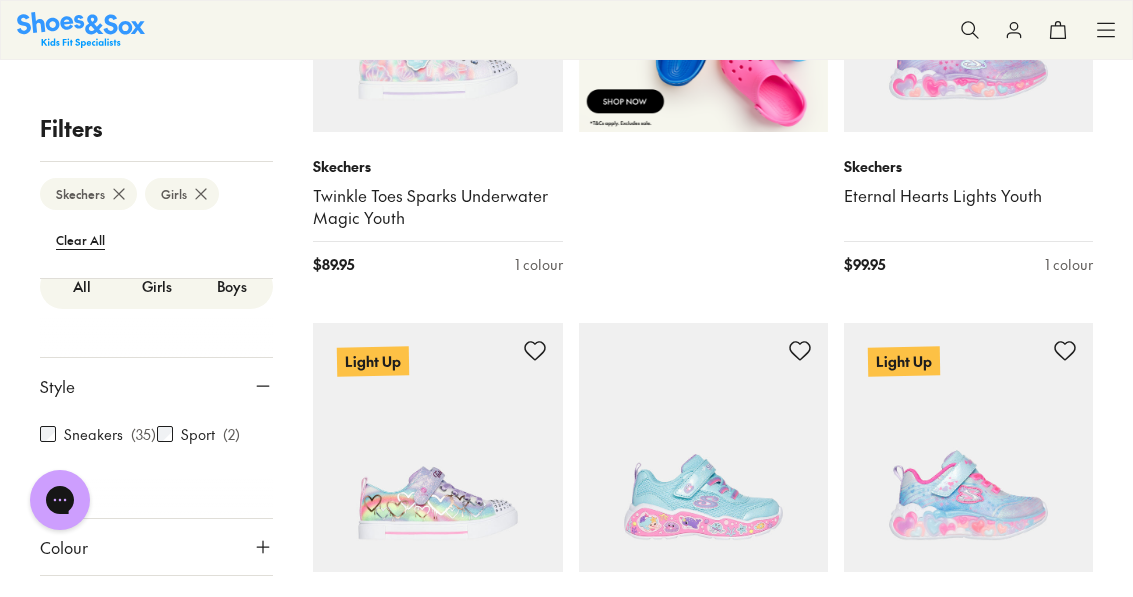 click on "Size" at bounding box center [156, 661] 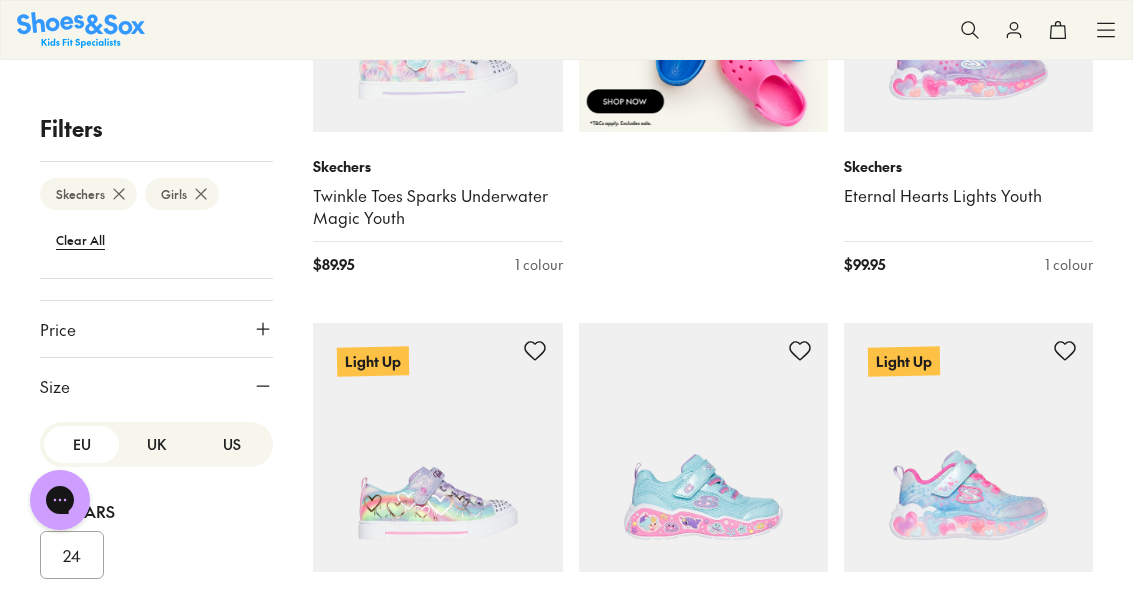 scroll, scrollTop: 575, scrollLeft: 0, axis: vertical 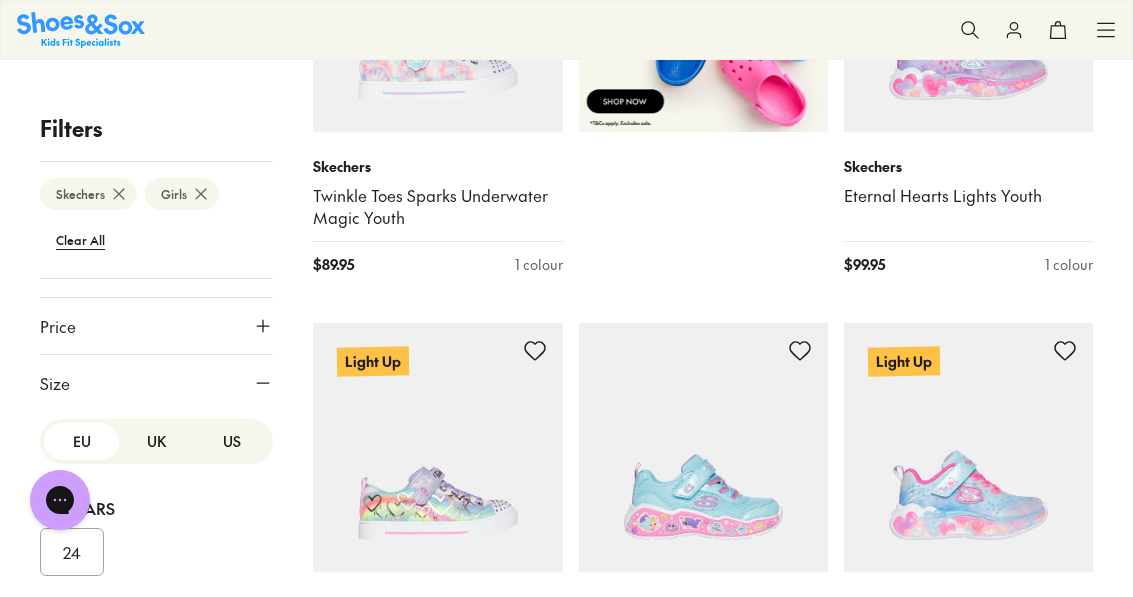 click on "US" at bounding box center (231, 441) 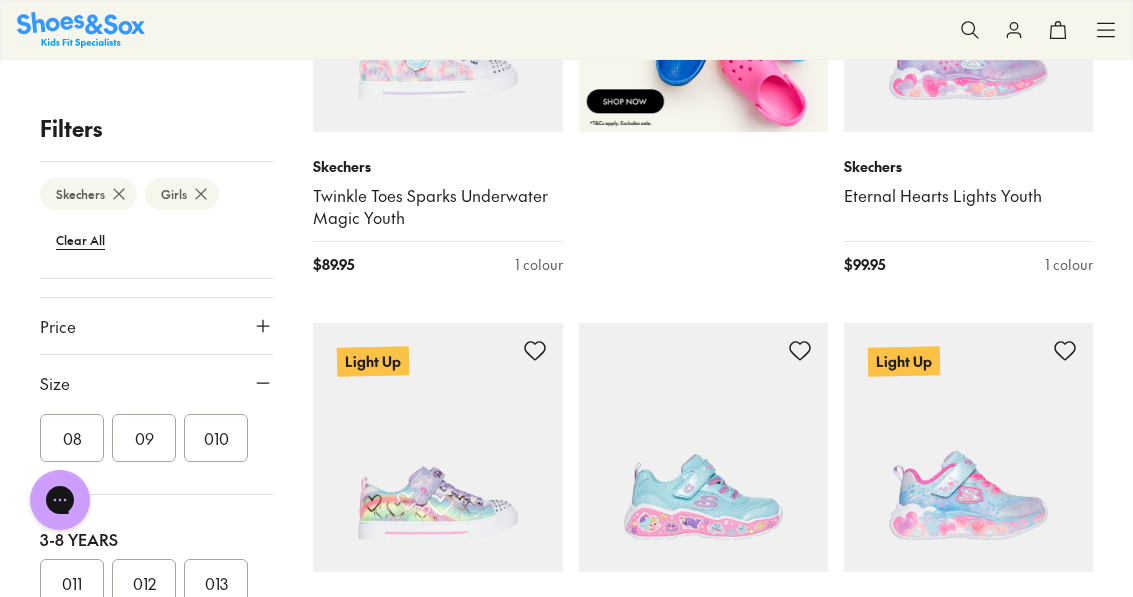 scroll, scrollTop: 306, scrollLeft: 0, axis: vertical 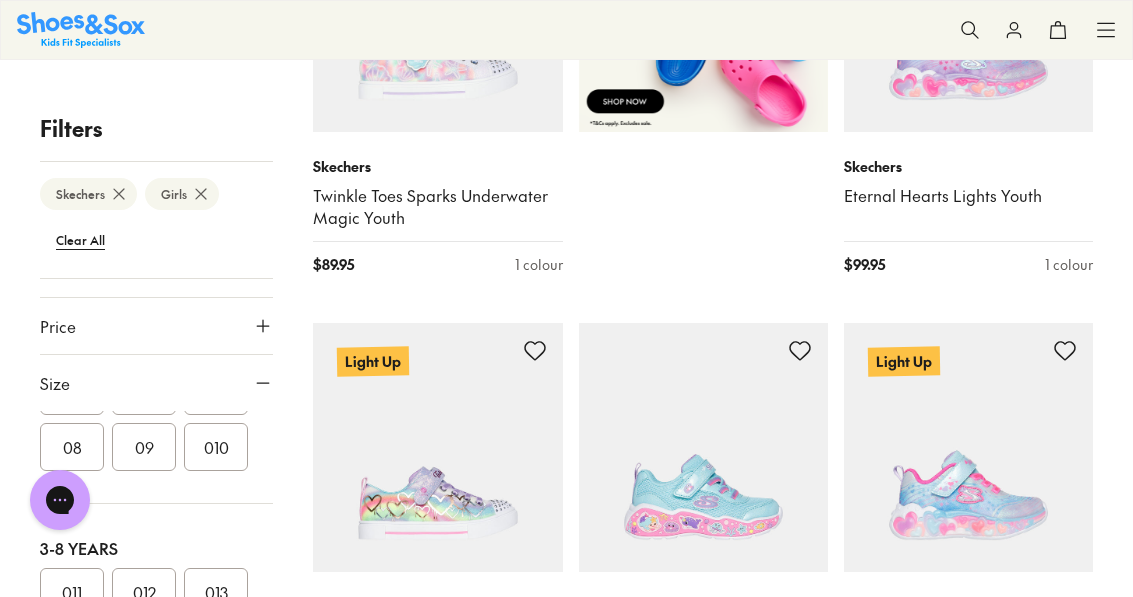 click on "010" at bounding box center (216, 447) 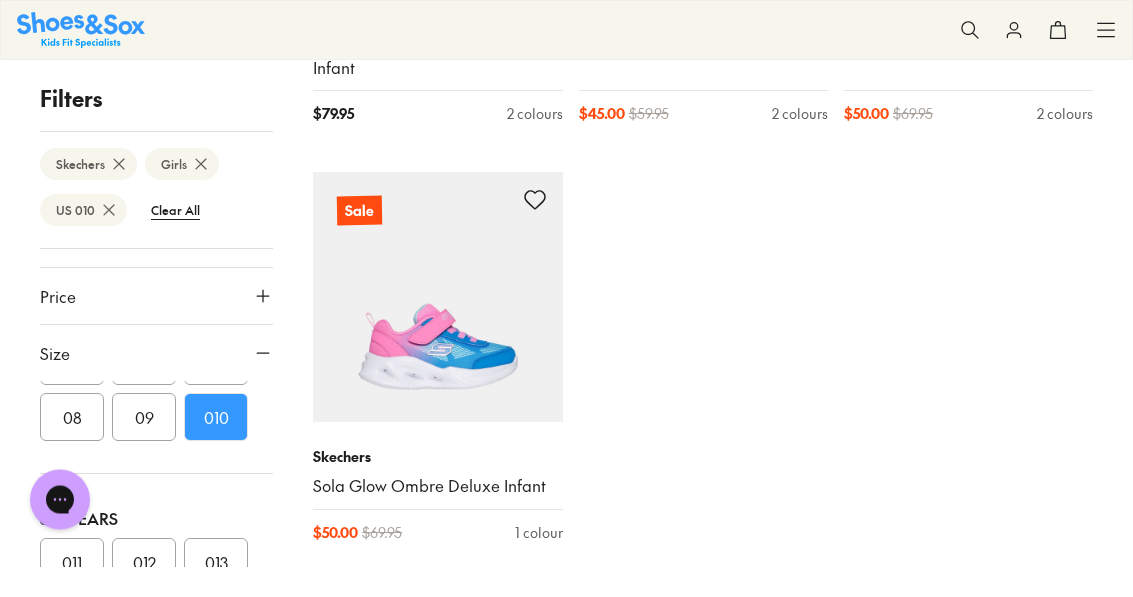 scroll, scrollTop: 1839, scrollLeft: 0, axis: vertical 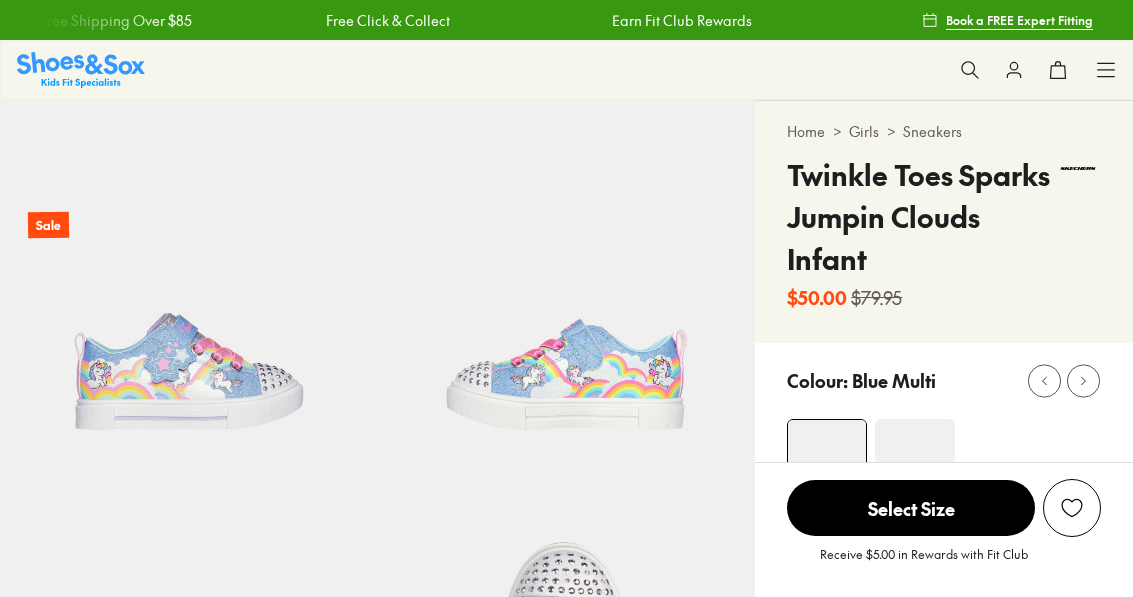select on "*" 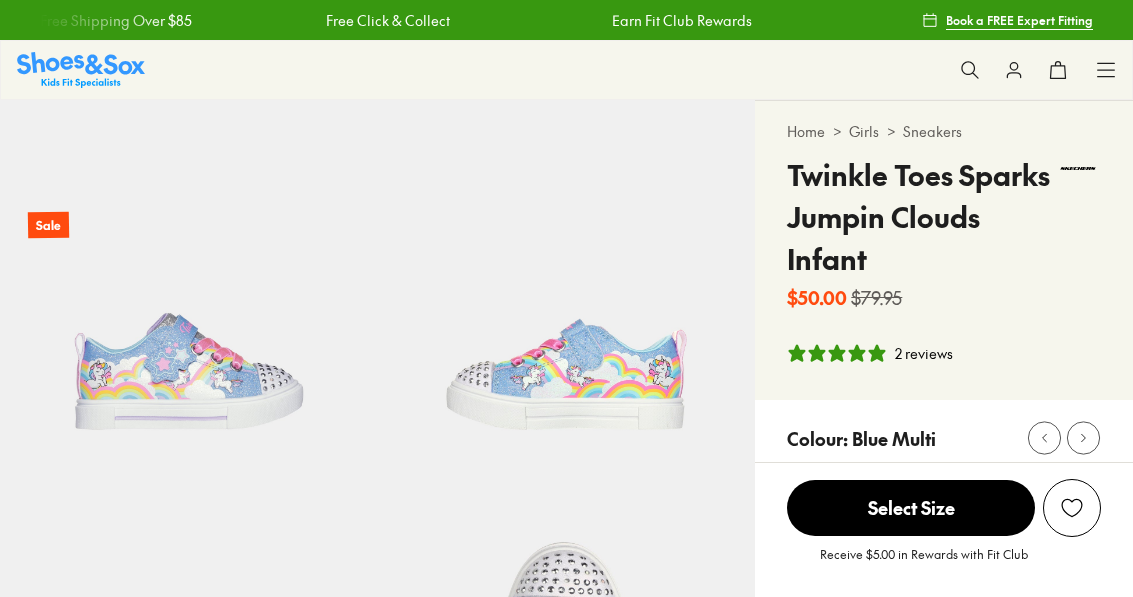 scroll, scrollTop: 0, scrollLeft: 0, axis: both 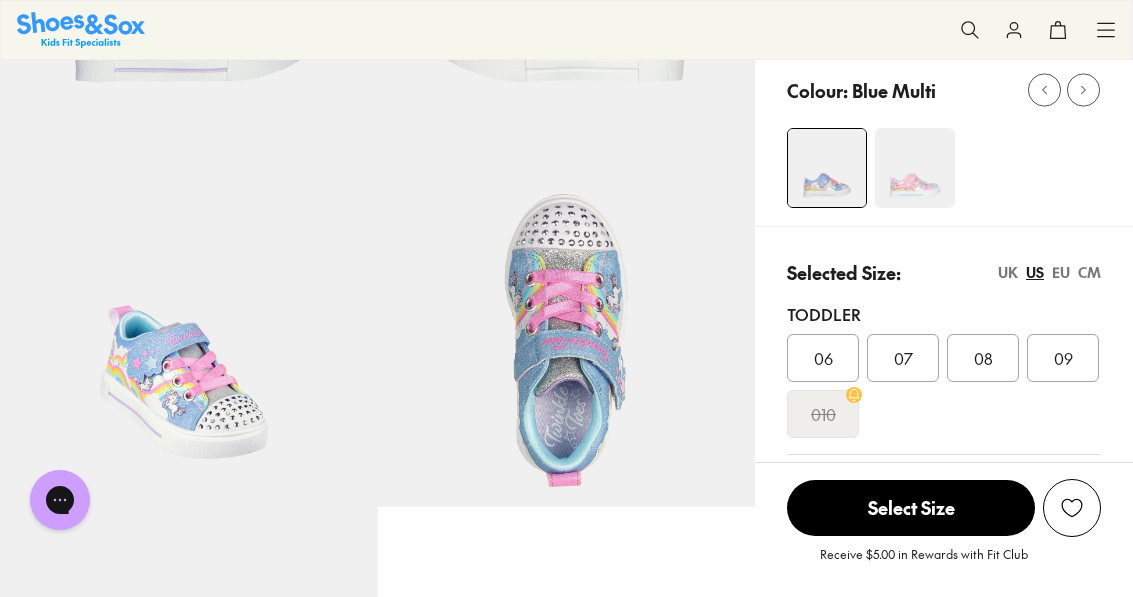 click on "09" at bounding box center [1063, 358] 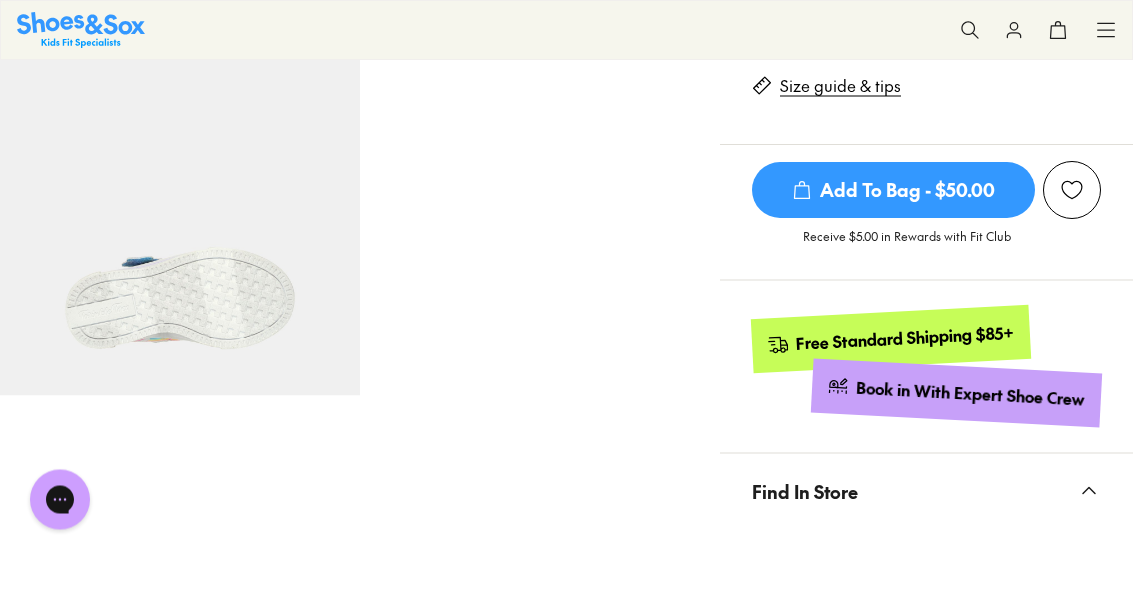 scroll, scrollTop: 678, scrollLeft: 0, axis: vertical 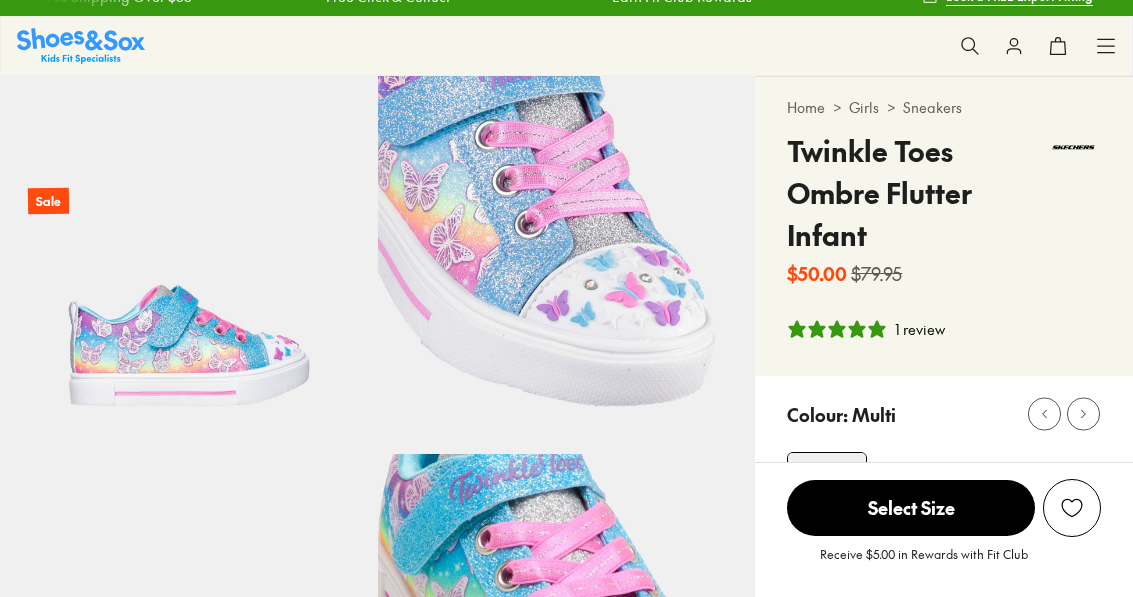 select on "*" 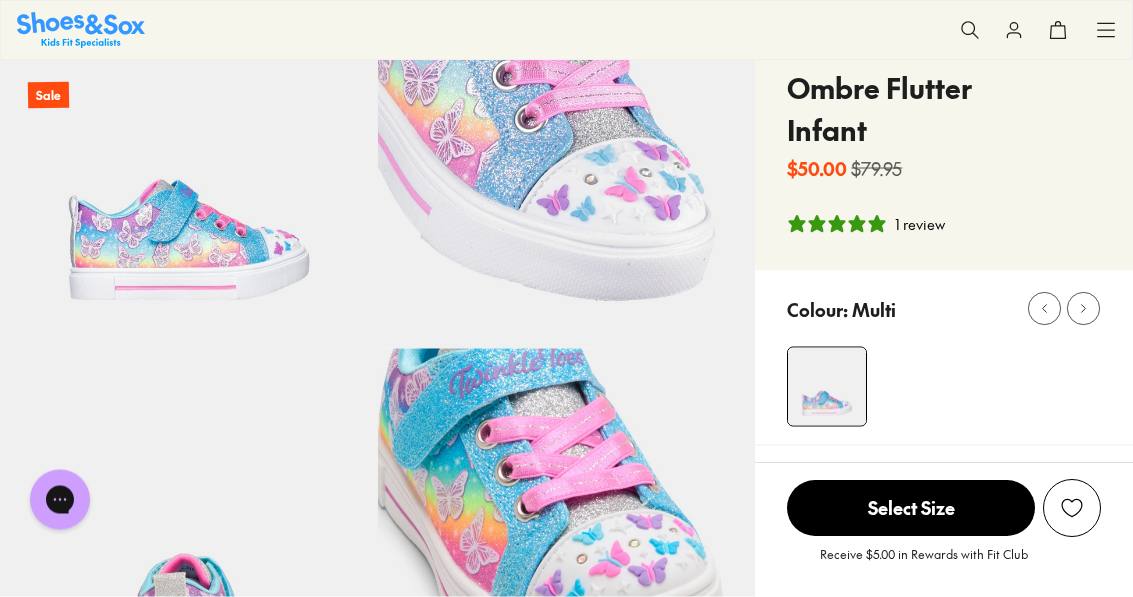 scroll, scrollTop: 124, scrollLeft: 0, axis: vertical 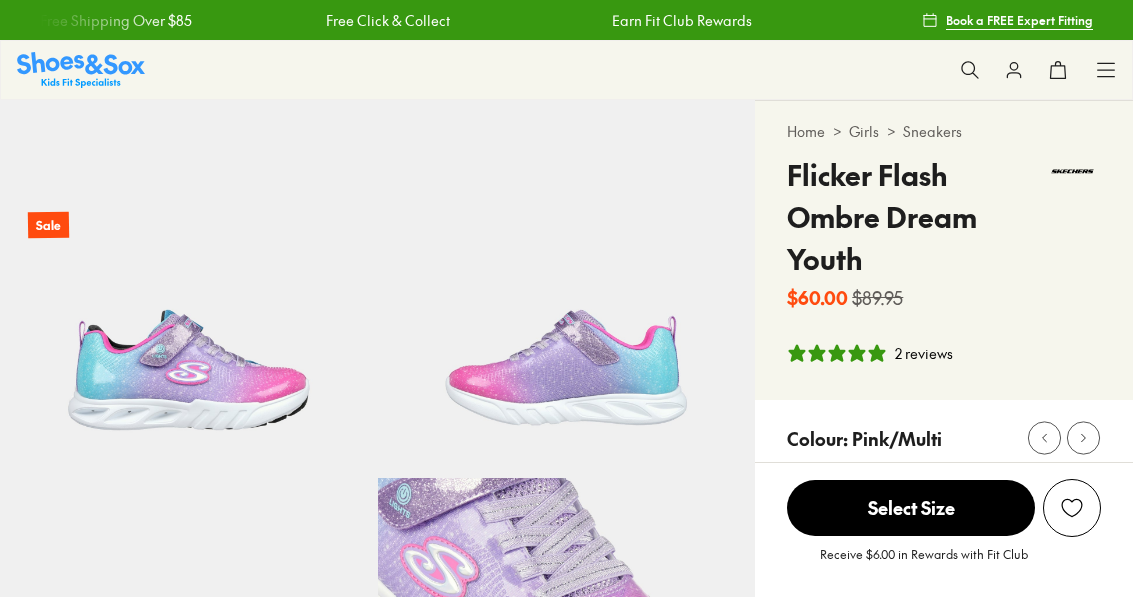 select on "*" 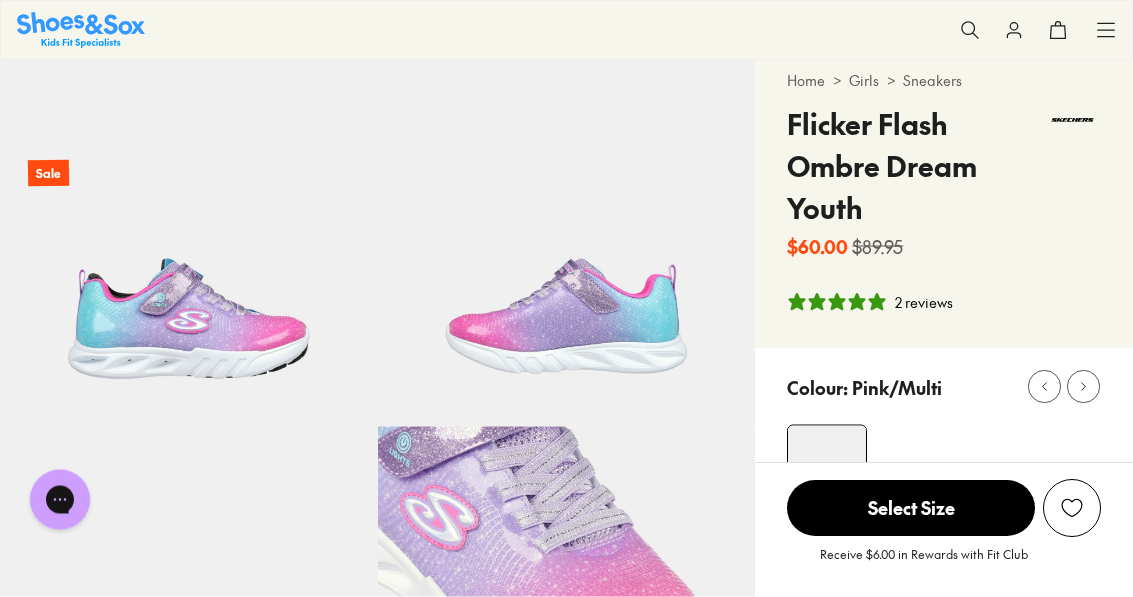 scroll, scrollTop: 28, scrollLeft: 0, axis: vertical 